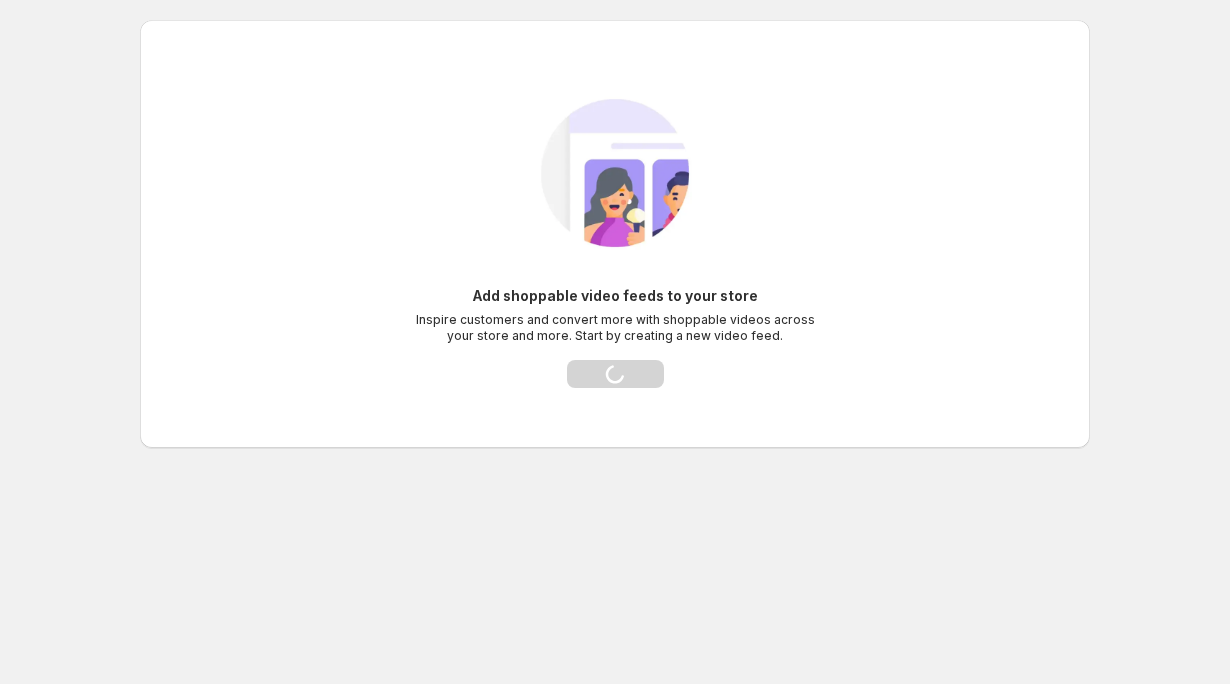 scroll, scrollTop: 0, scrollLeft: 0, axis: both 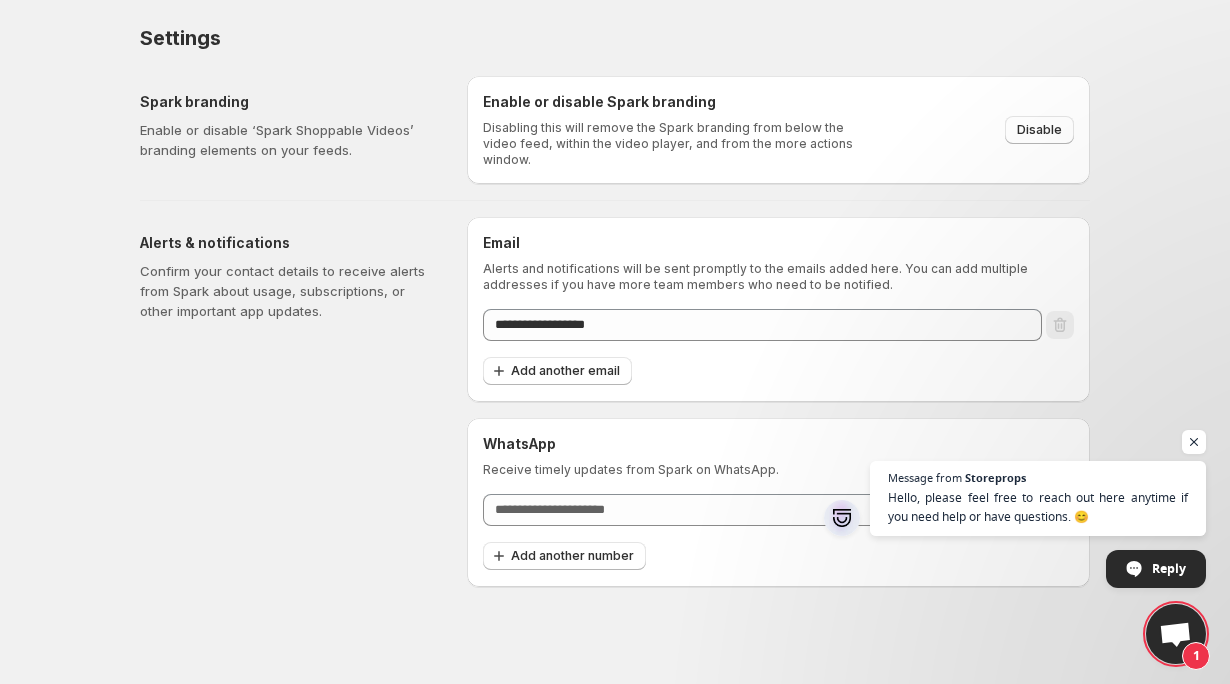click on "**********" at bounding box center [615, 342] 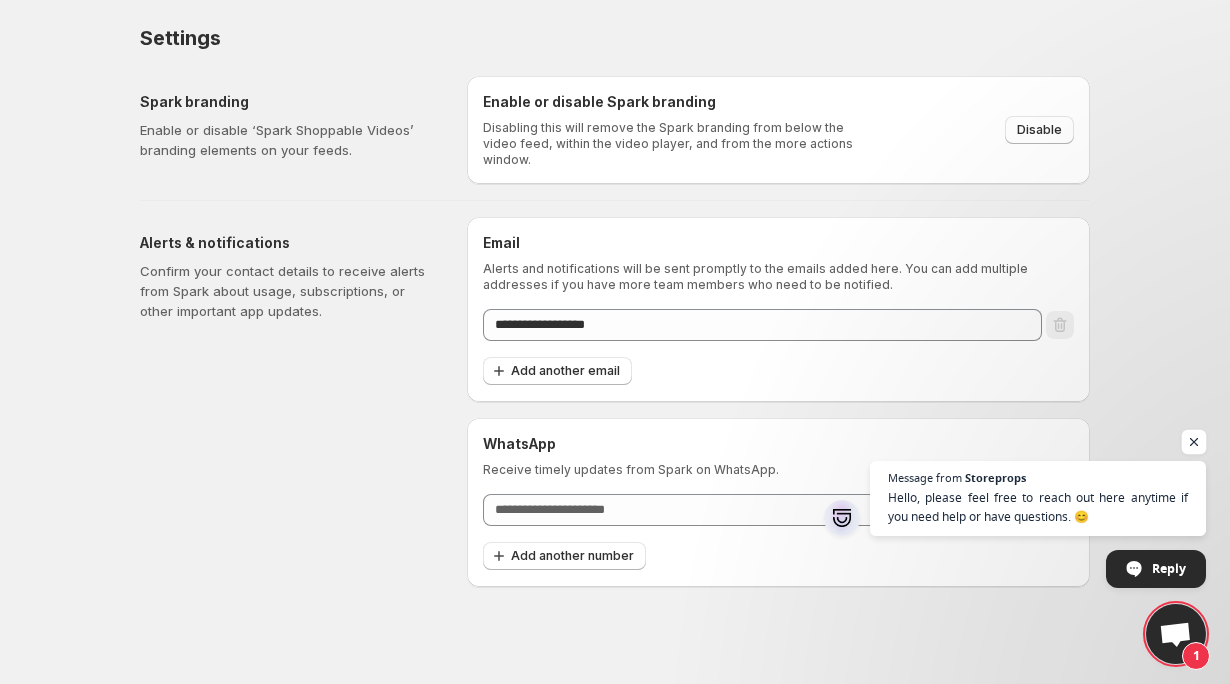 click at bounding box center (1194, 442) 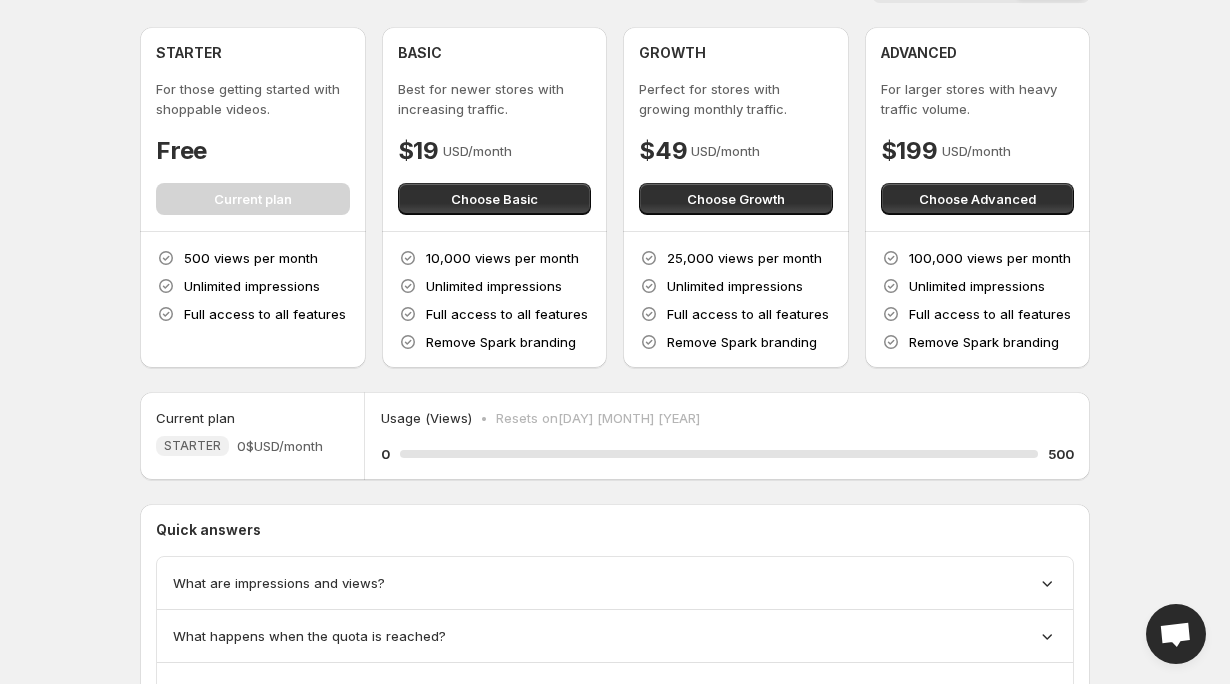 scroll, scrollTop: 157, scrollLeft: 0, axis: vertical 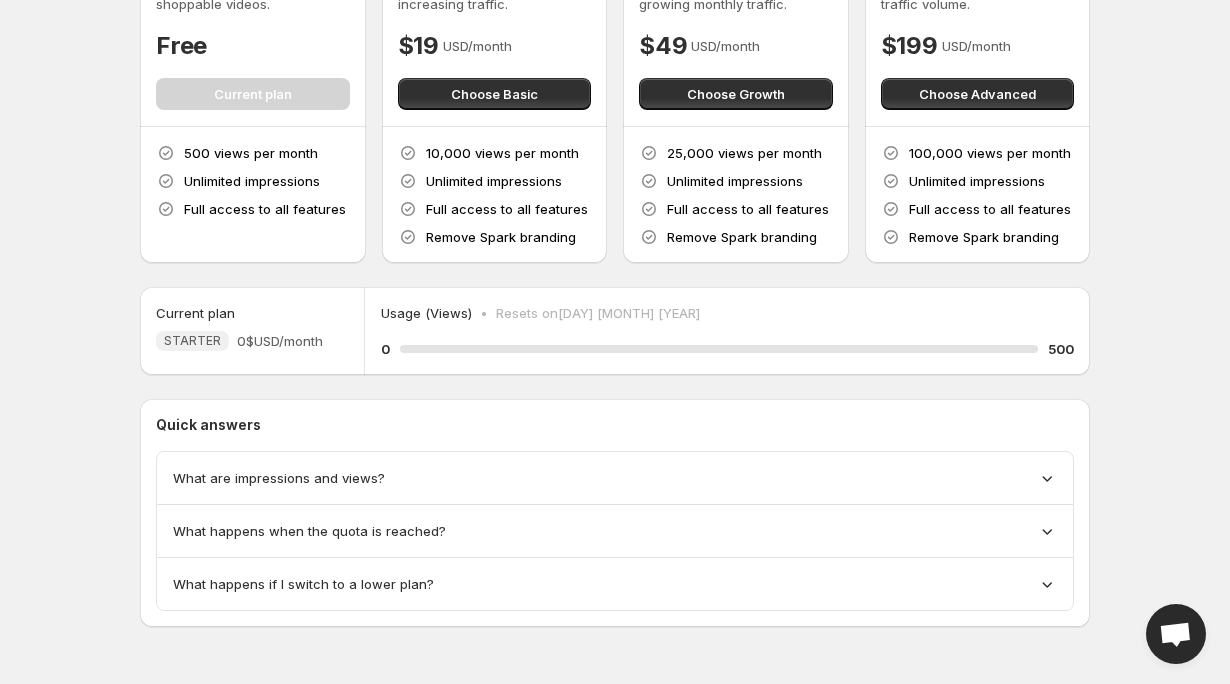 click on "What are impressions and views?" at bounding box center (615, 478) 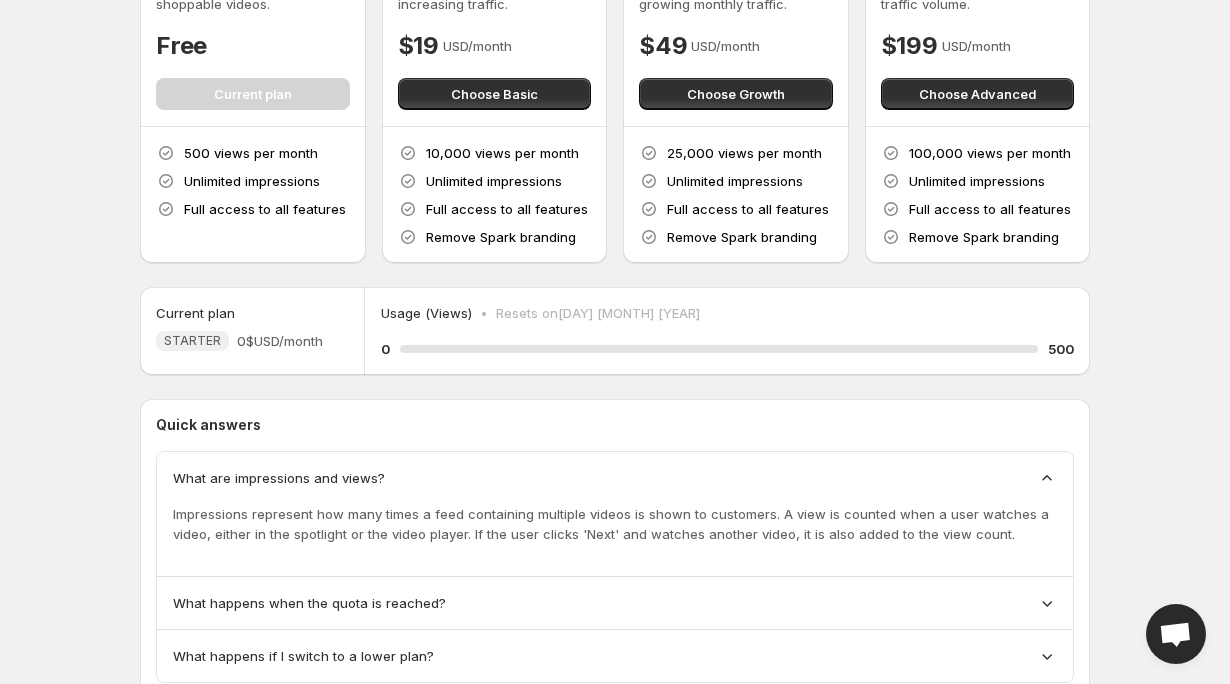 click on "What are impressions and views?" at bounding box center [615, 478] 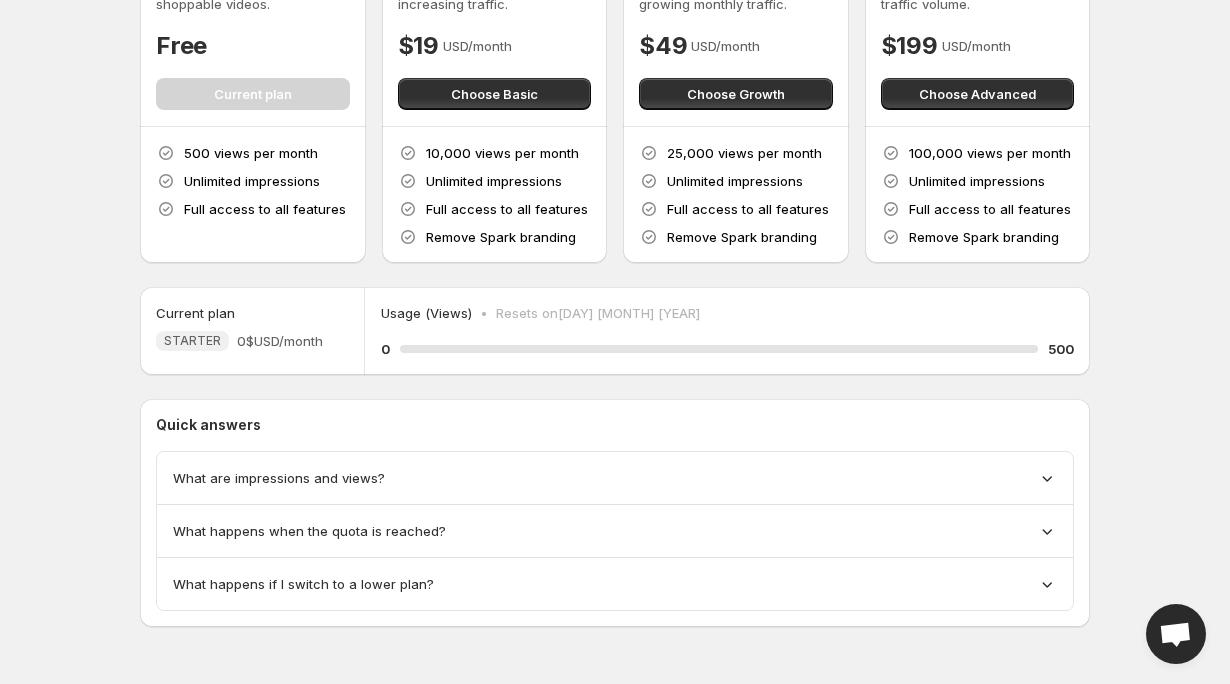 scroll, scrollTop: 0, scrollLeft: 0, axis: both 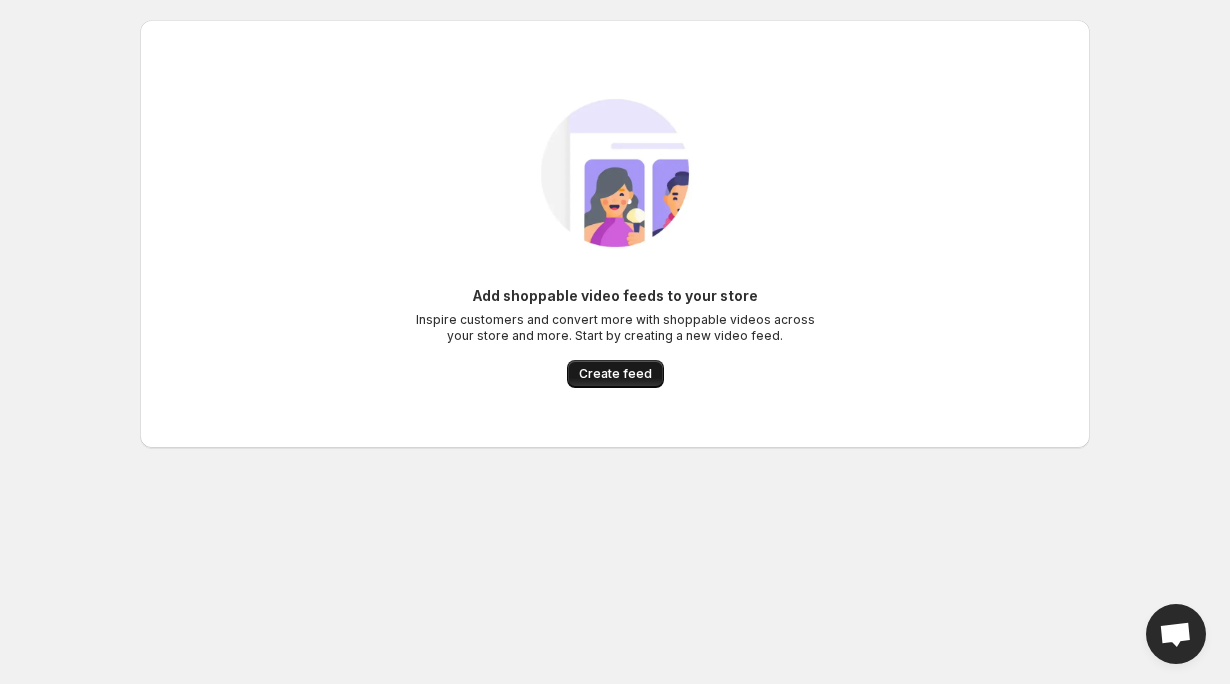 click on "Create feed" at bounding box center [615, 374] 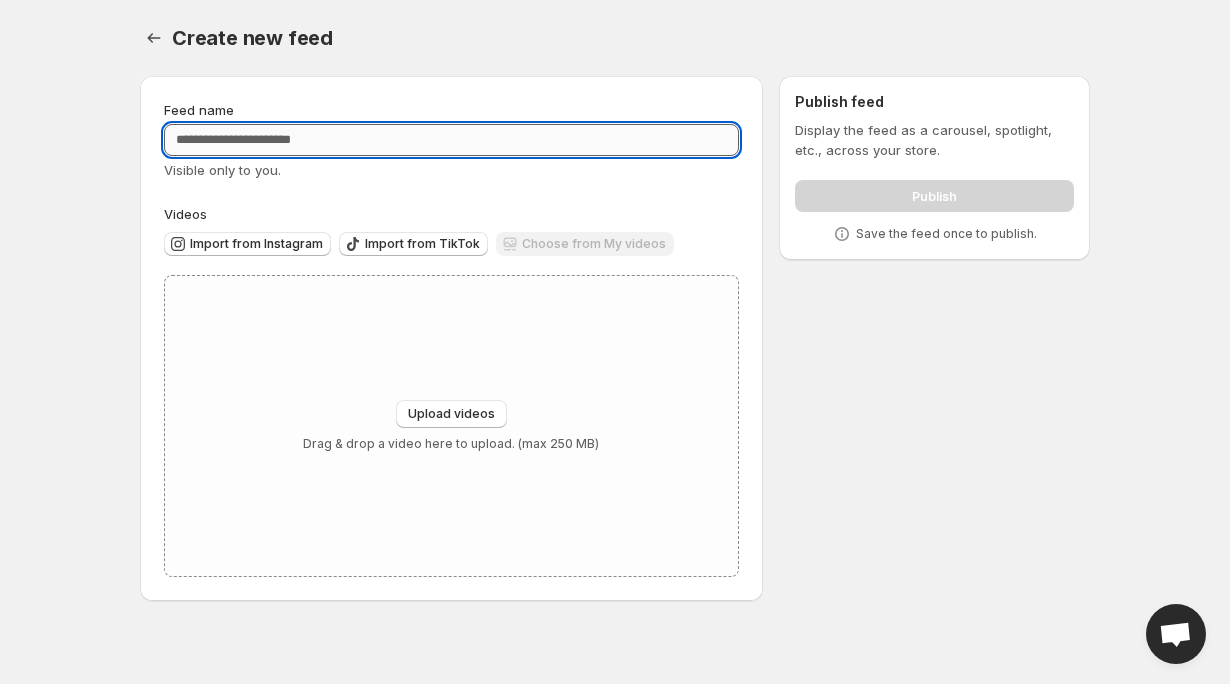 click on "Feed name" at bounding box center [451, 140] 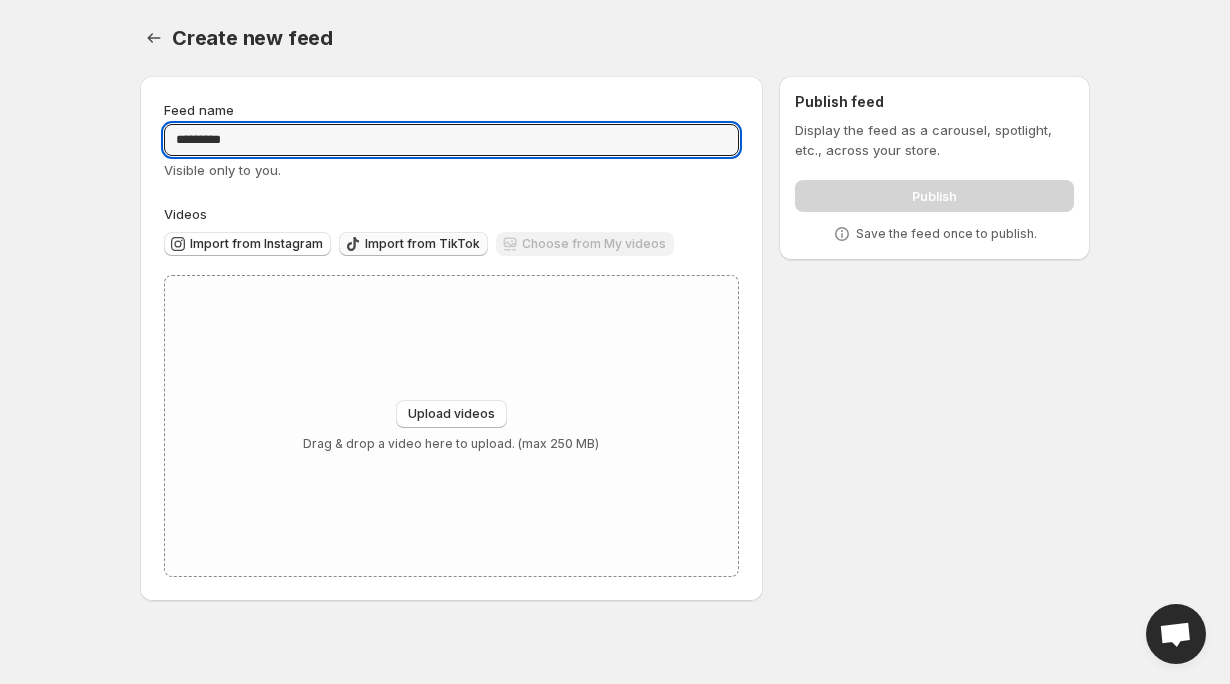 type on "*********" 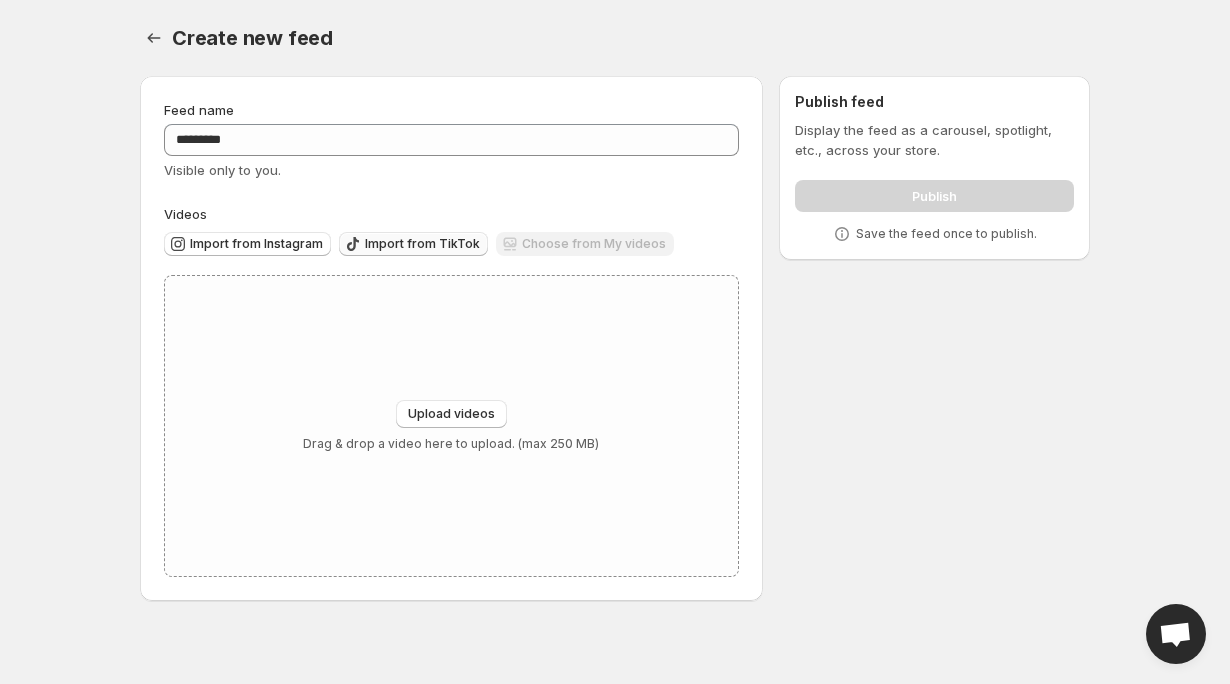 click on "Import from TikTok" at bounding box center (422, 244) 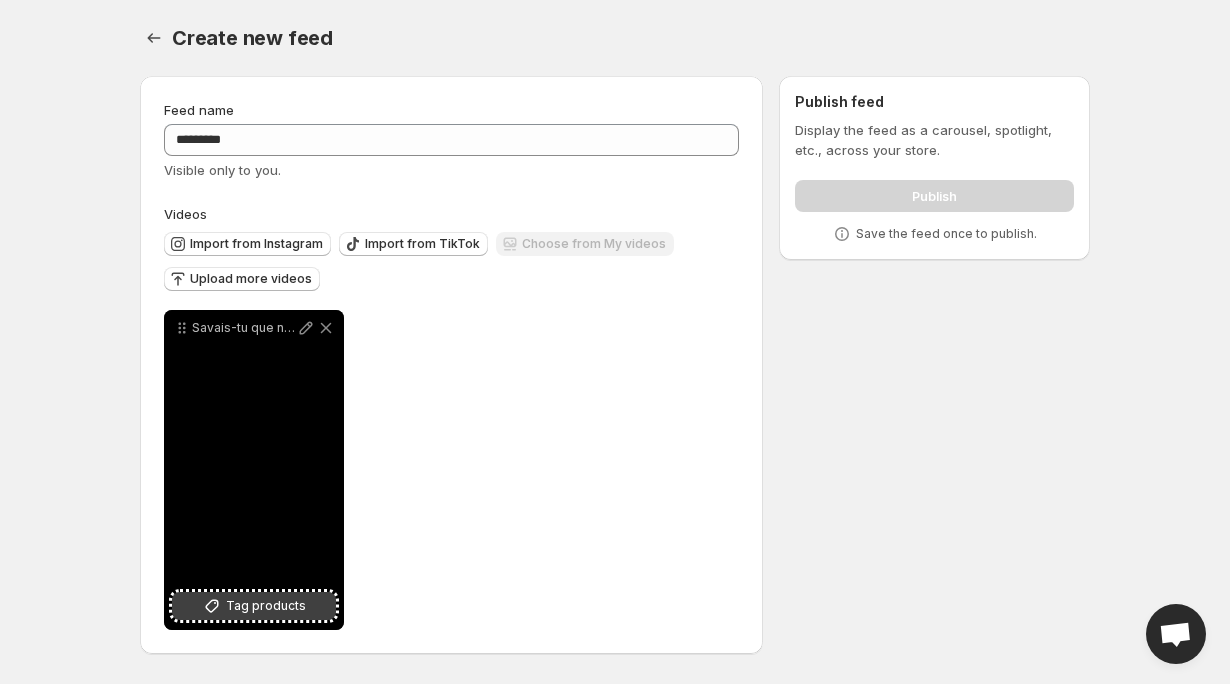 click on "Tag products" at bounding box center (266, 606) 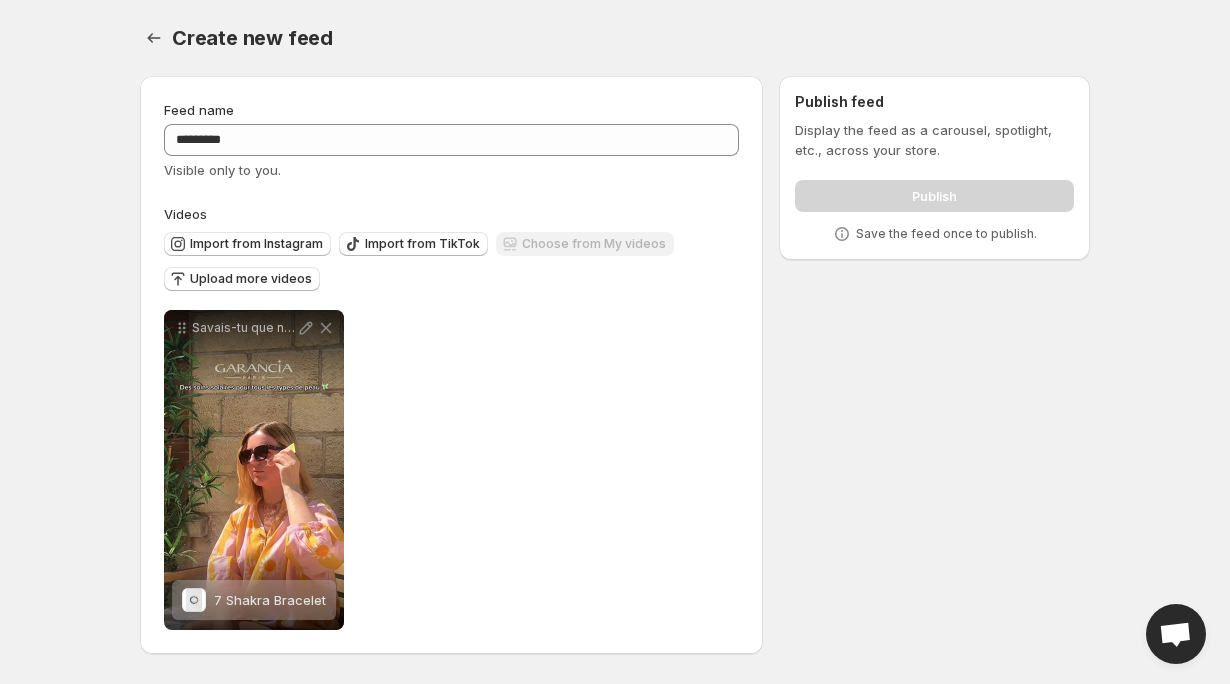 click on "**********" at bounding box center (451, 470) 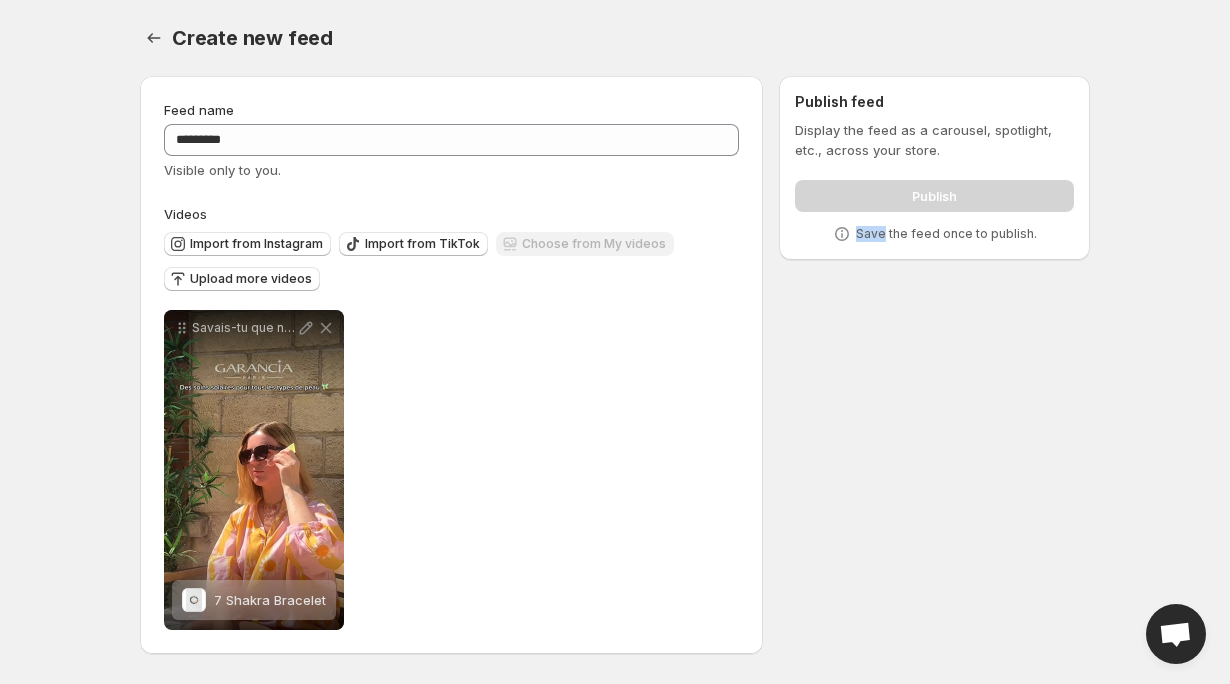 click on "Save the feed once to publish." at bounding box center (946, 234) 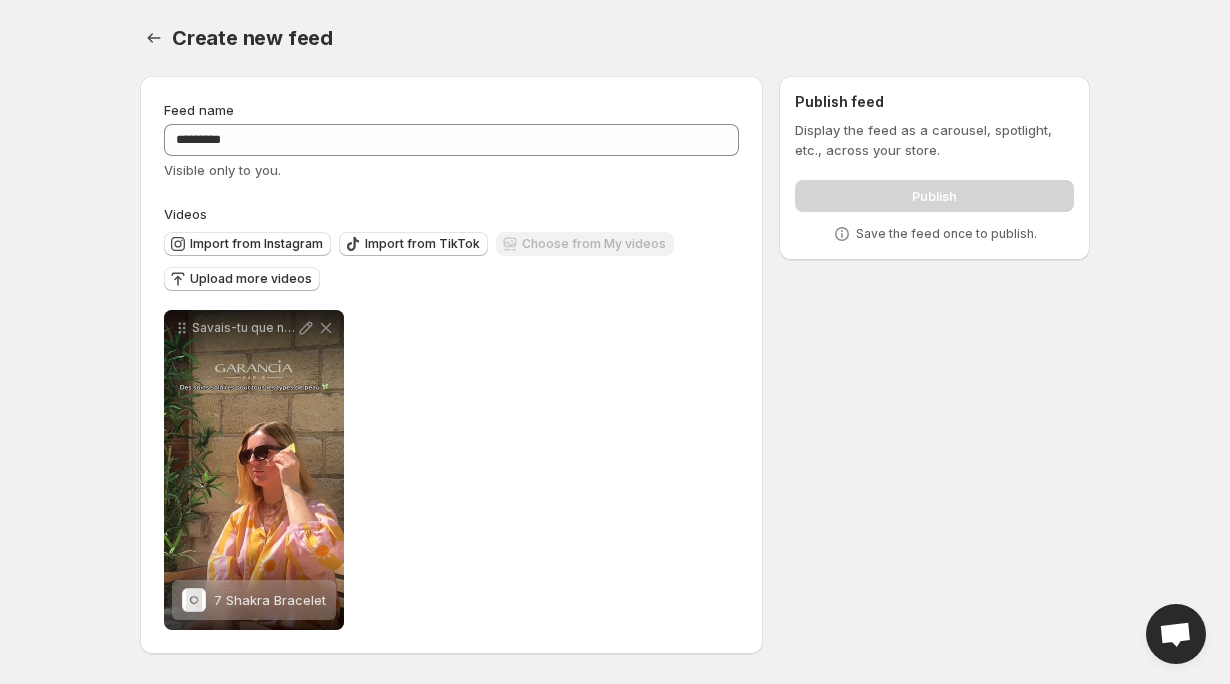 click on "**********" at bounding box center [451, 470] 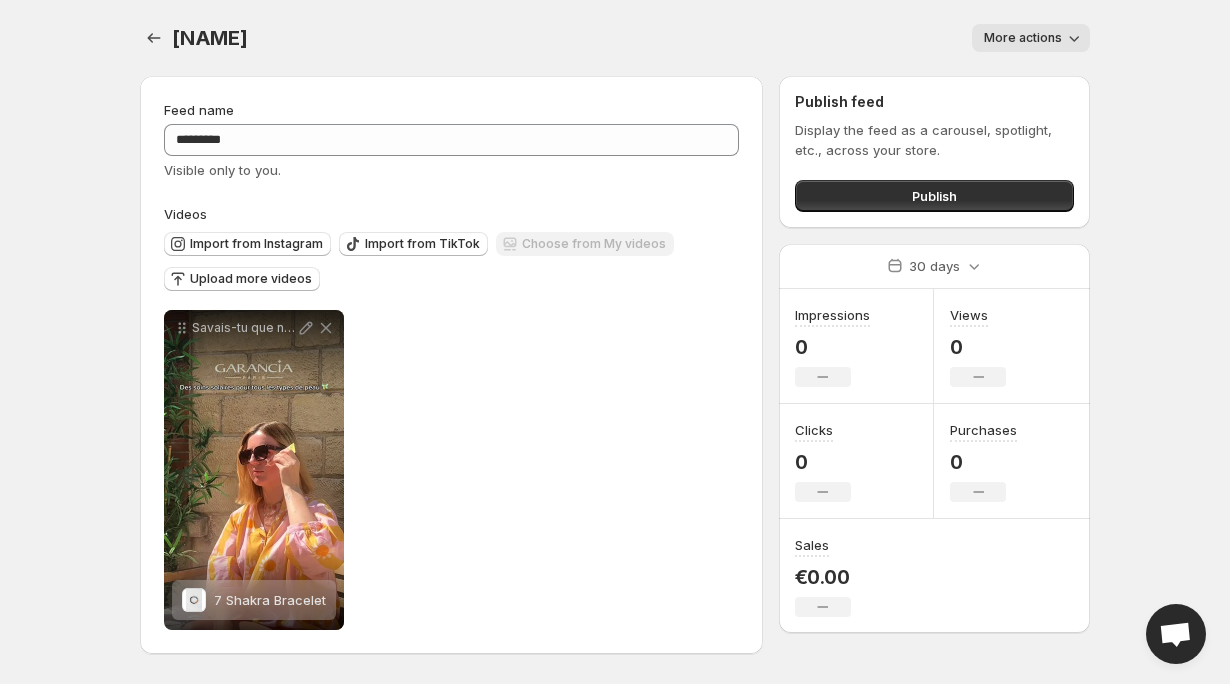 click on "More actions" at bounding box center (1023, 38) 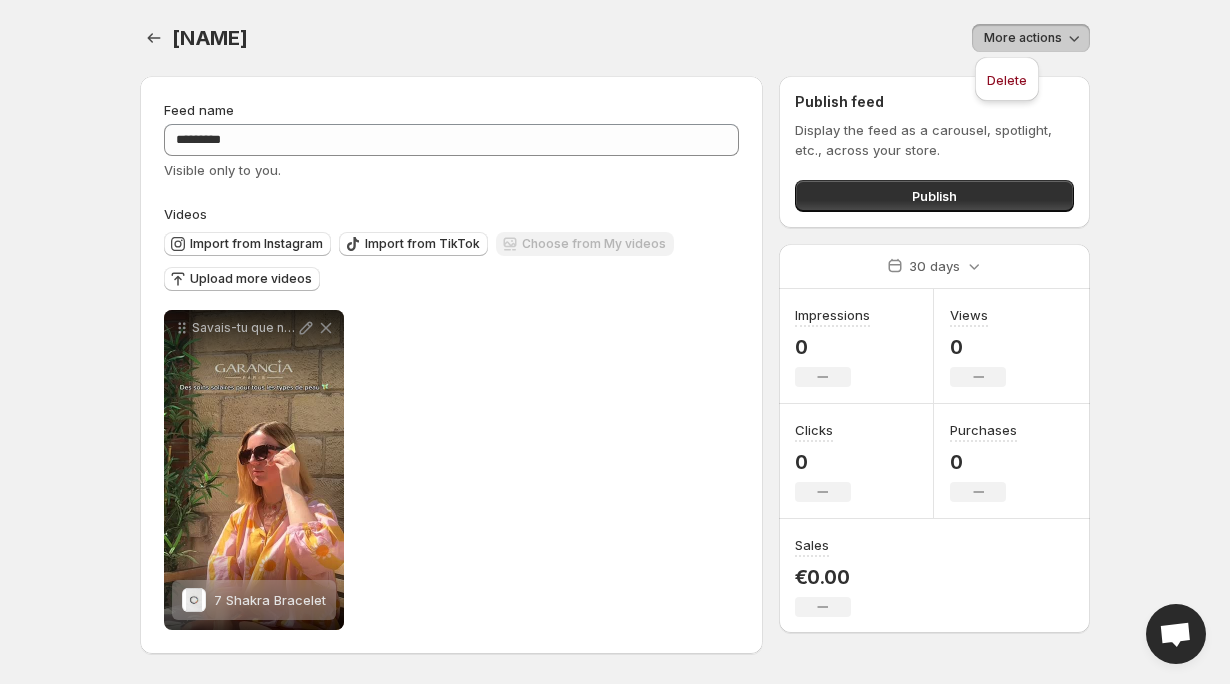 click on "[NAME]. This page is ready [NAME] More actions More actions More actions" at bounding box center (615, 38) 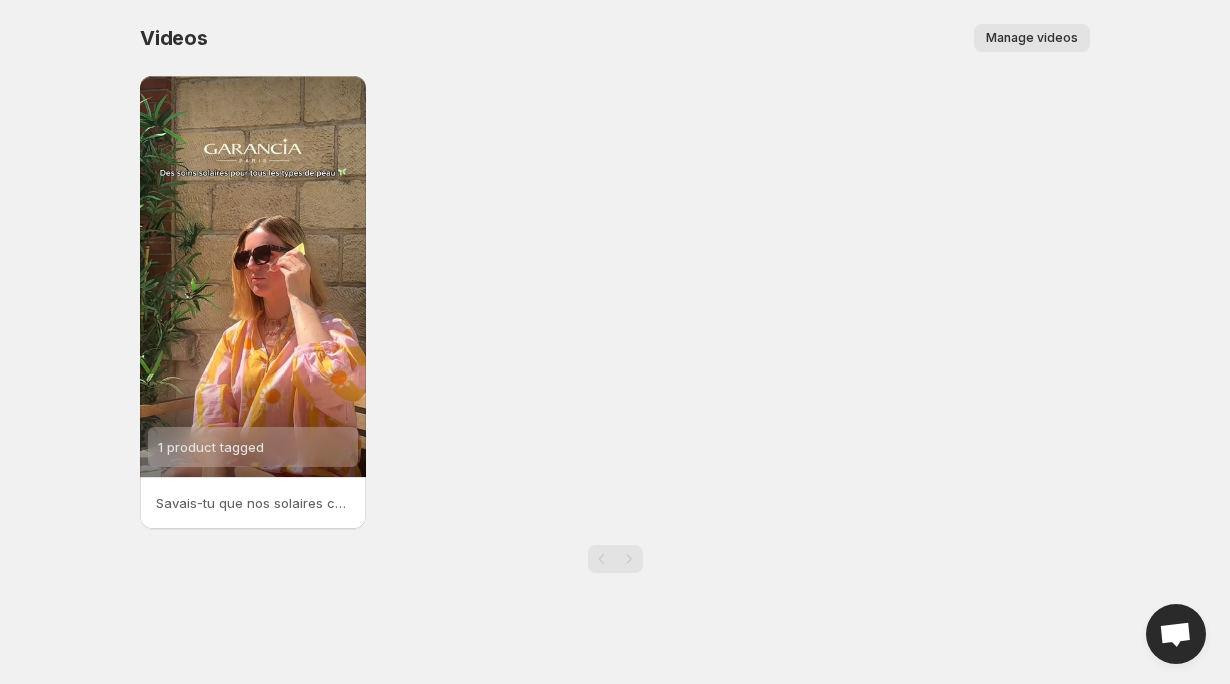 click on "Manage videos" at bounding box center [1032, 38] 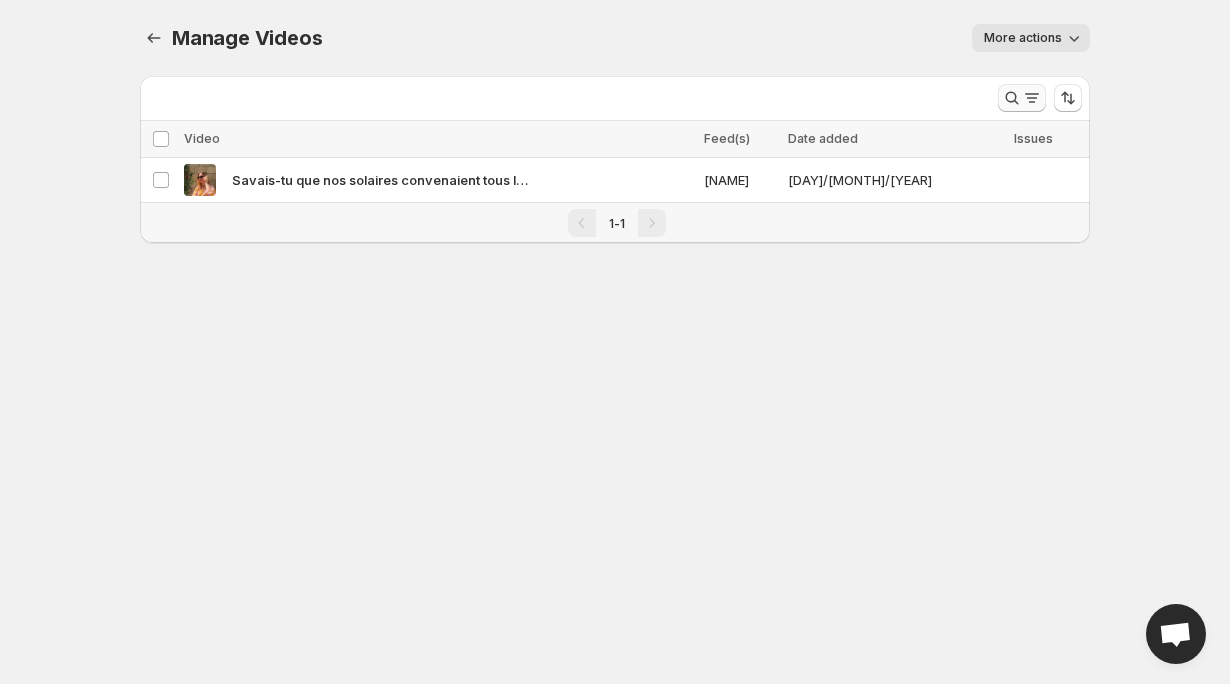 click 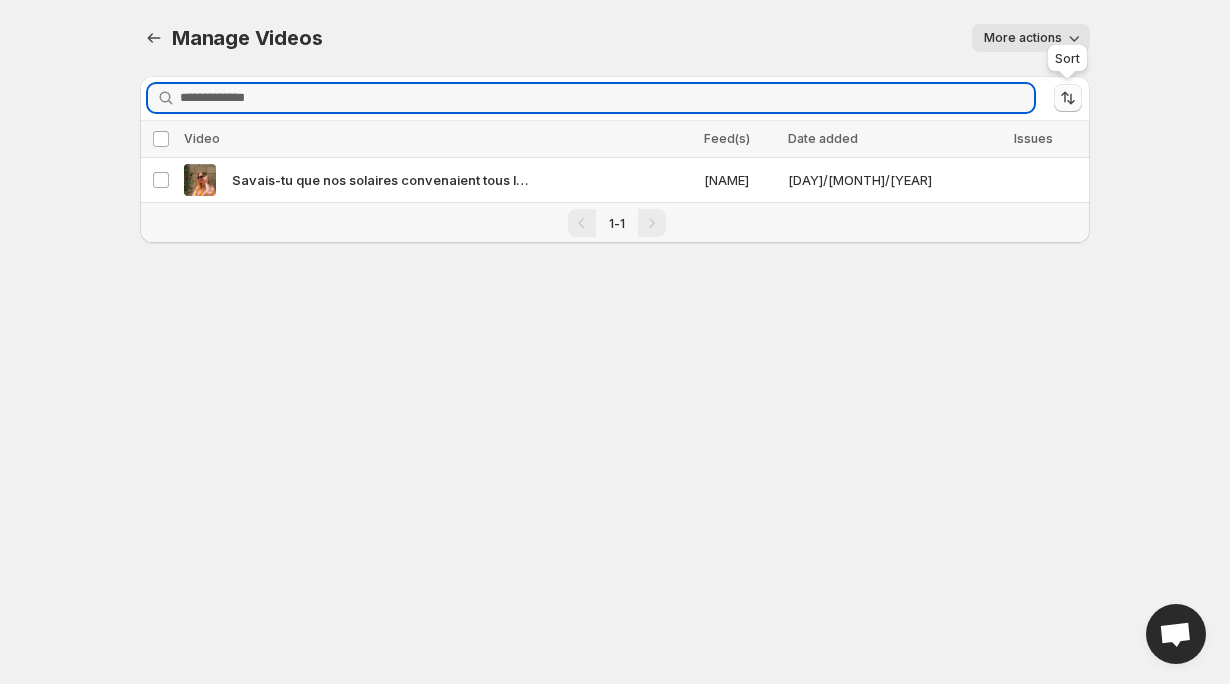 click 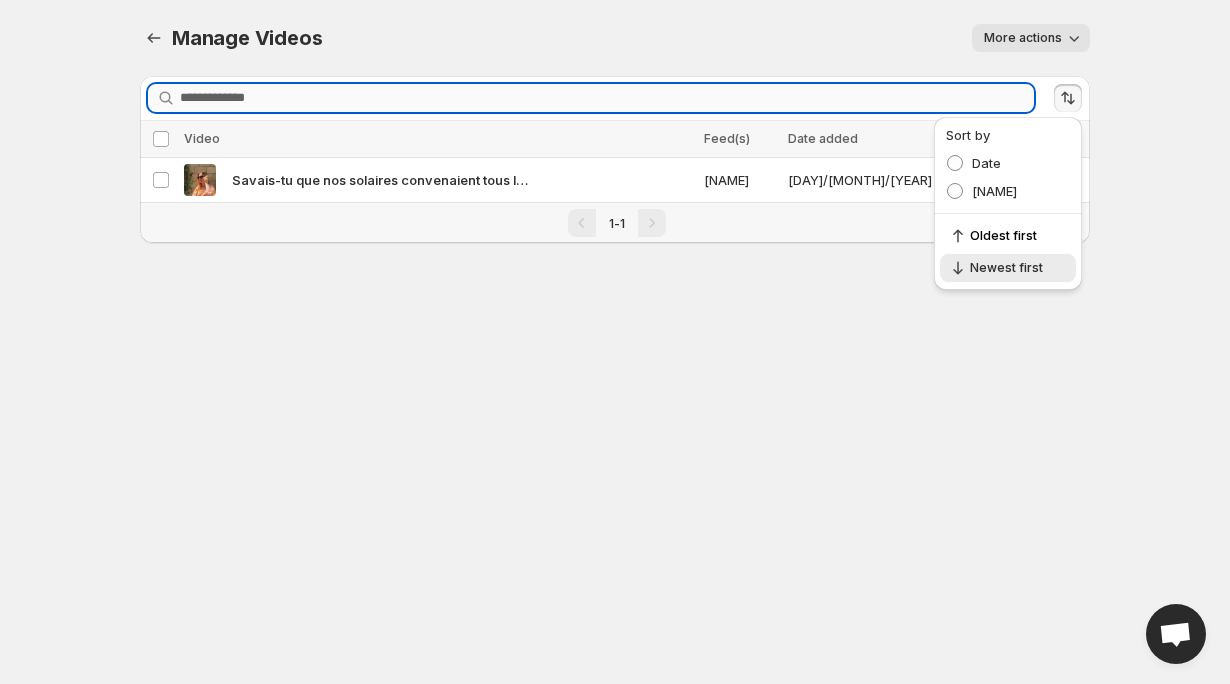 click on "Search videos" at bounding box center [607, 98] 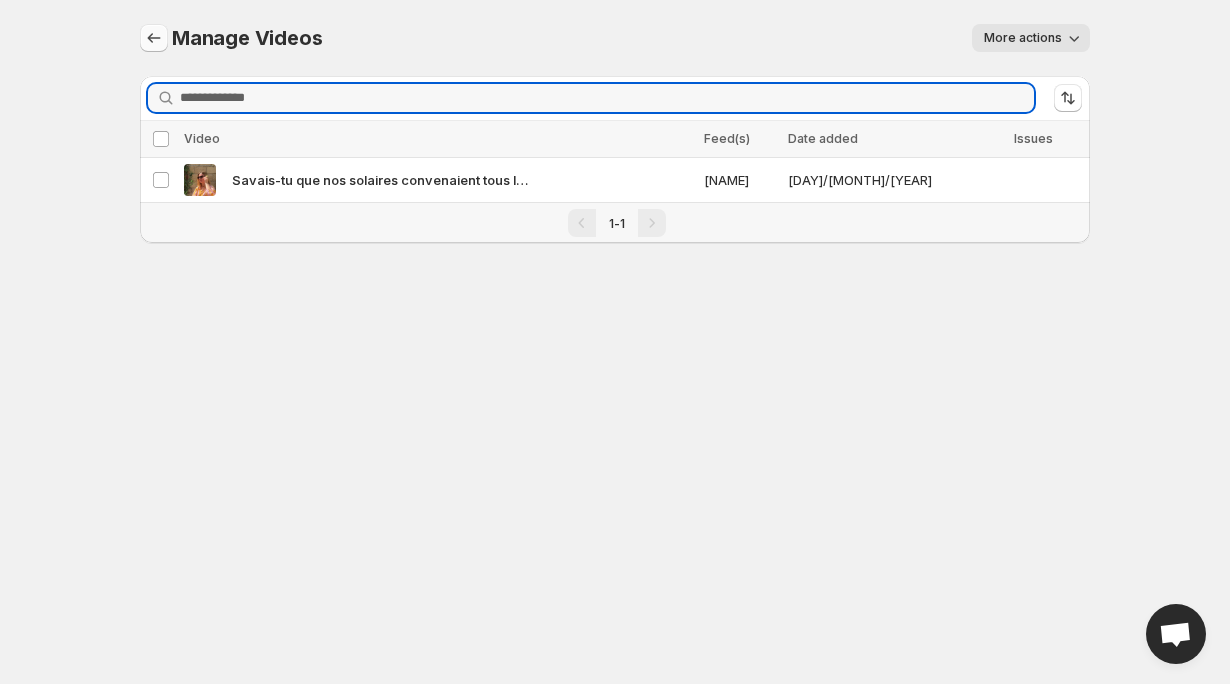 click 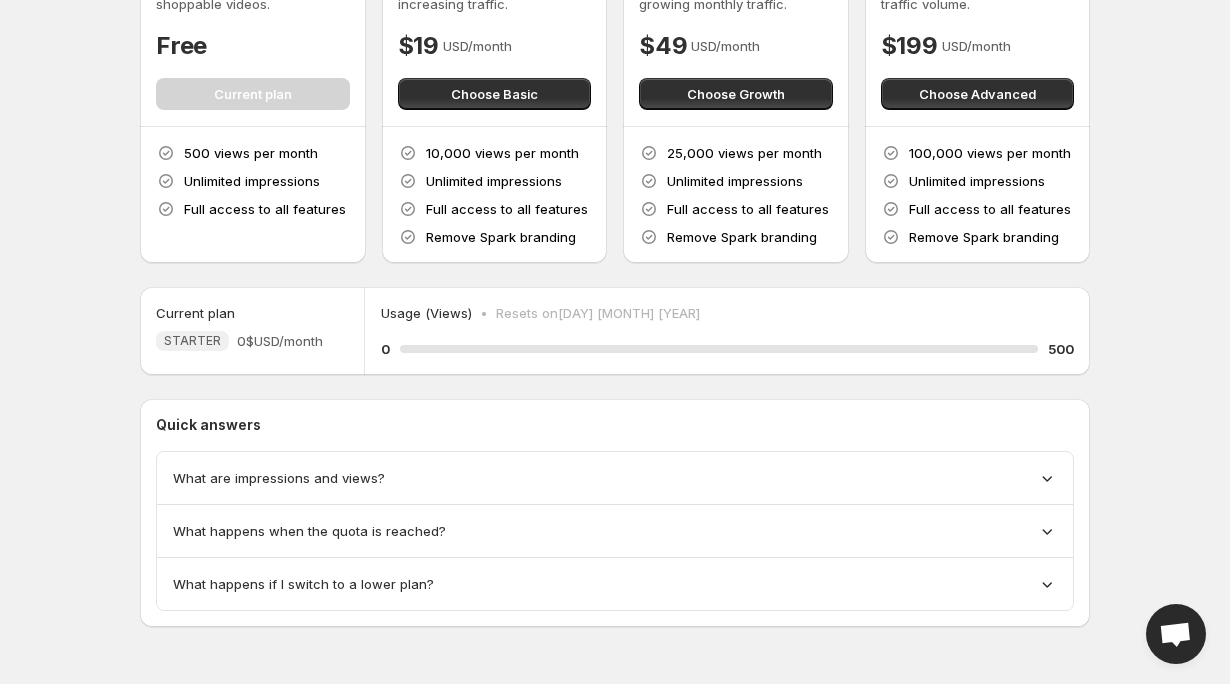 scroll, scrollTop: 0, scrollLeft: 0, axis: both 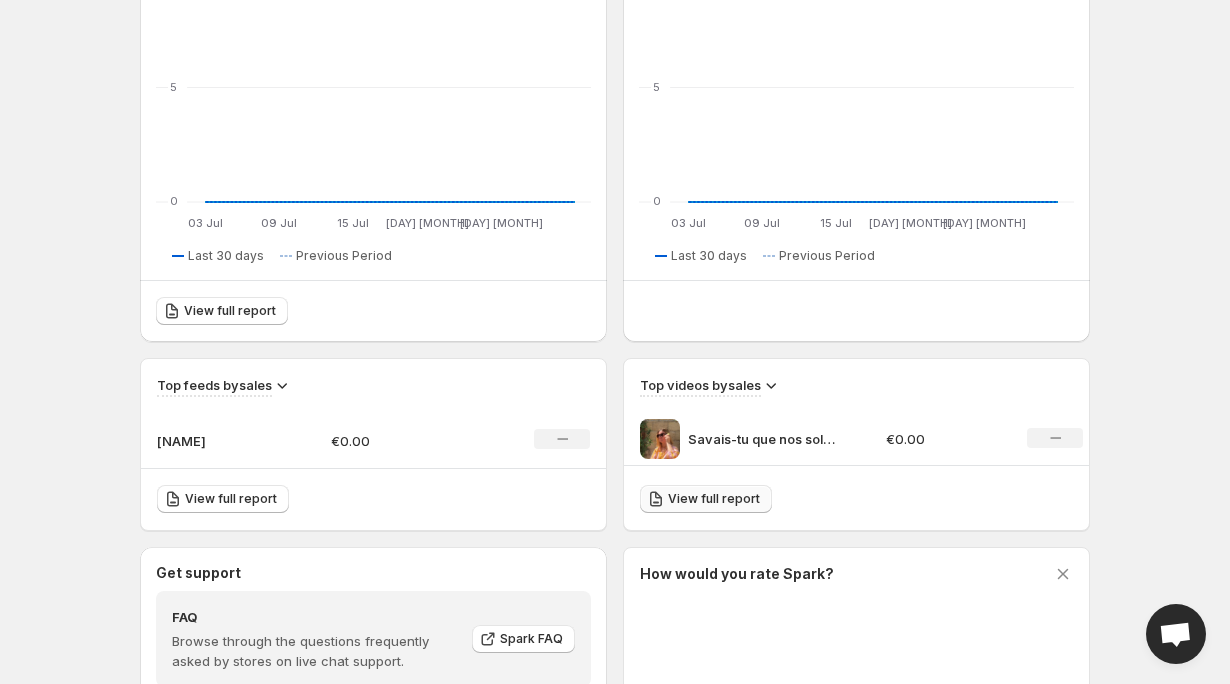 click on "View full report" at bounding box center [714, 499] 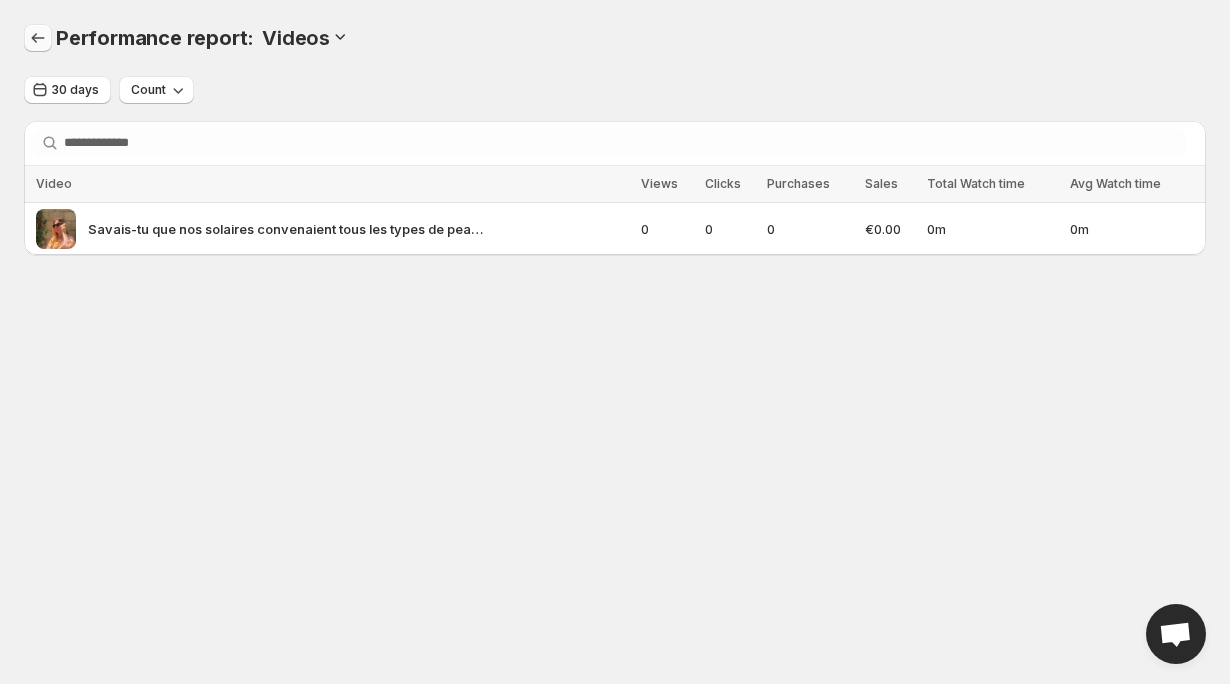 click 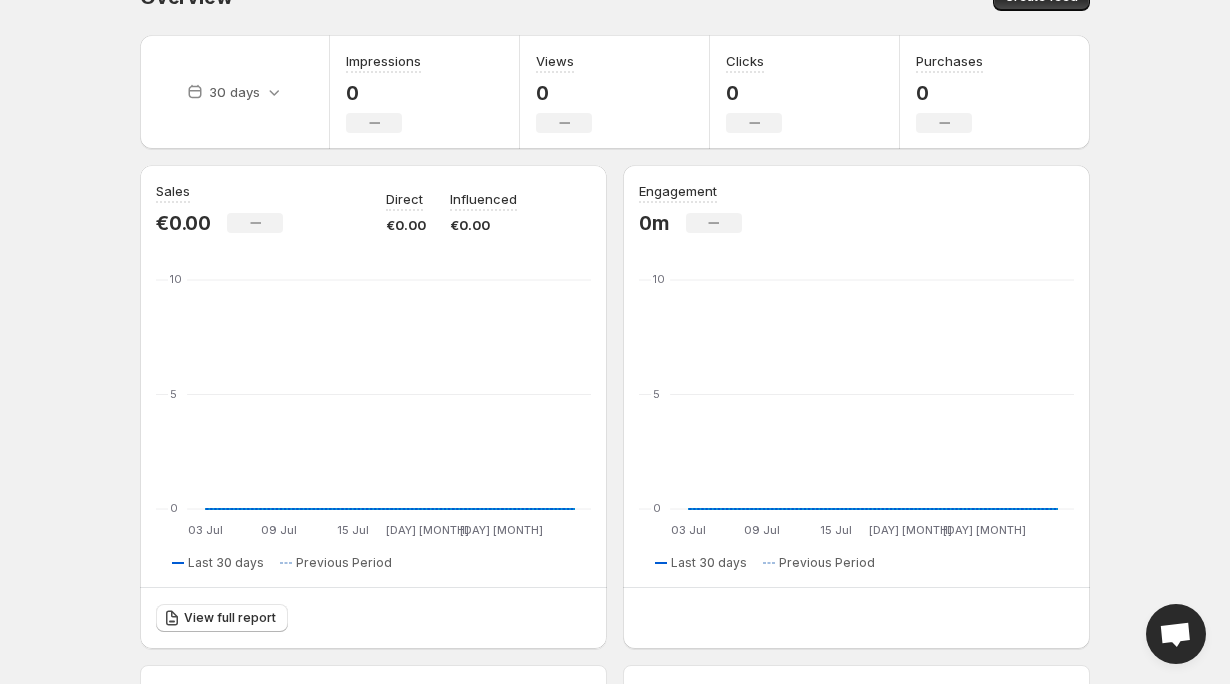 scroll, scrollTop: 0, scrollLeft: 0, axis: both 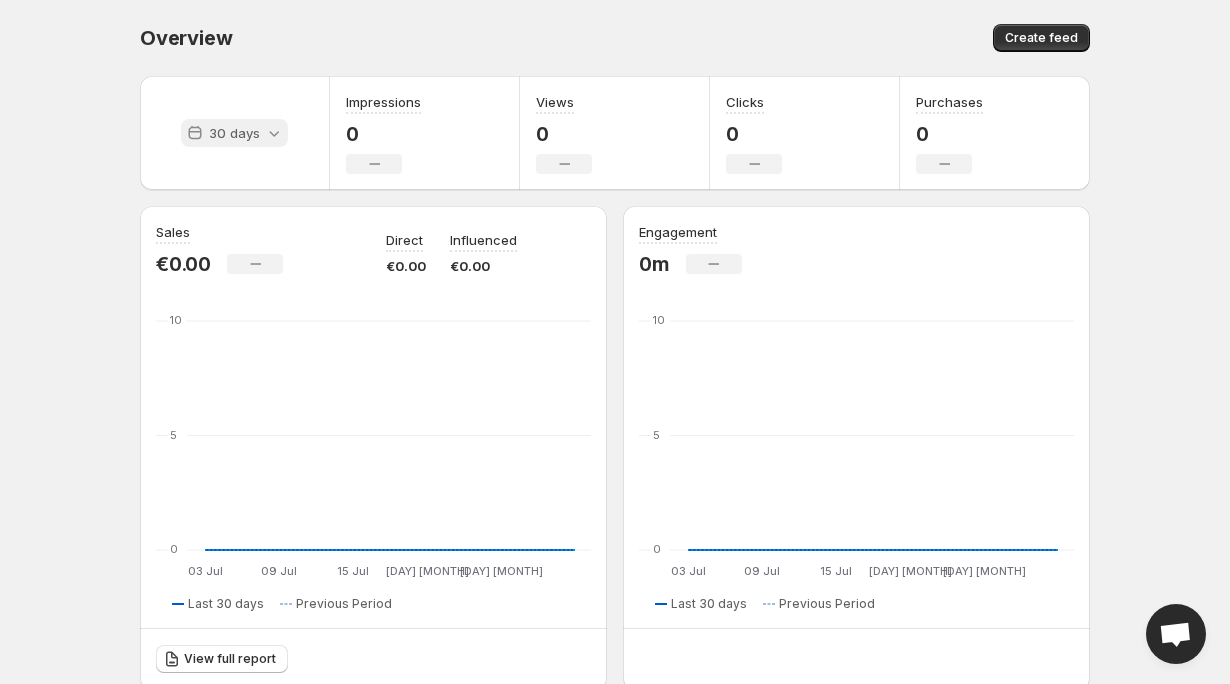 click 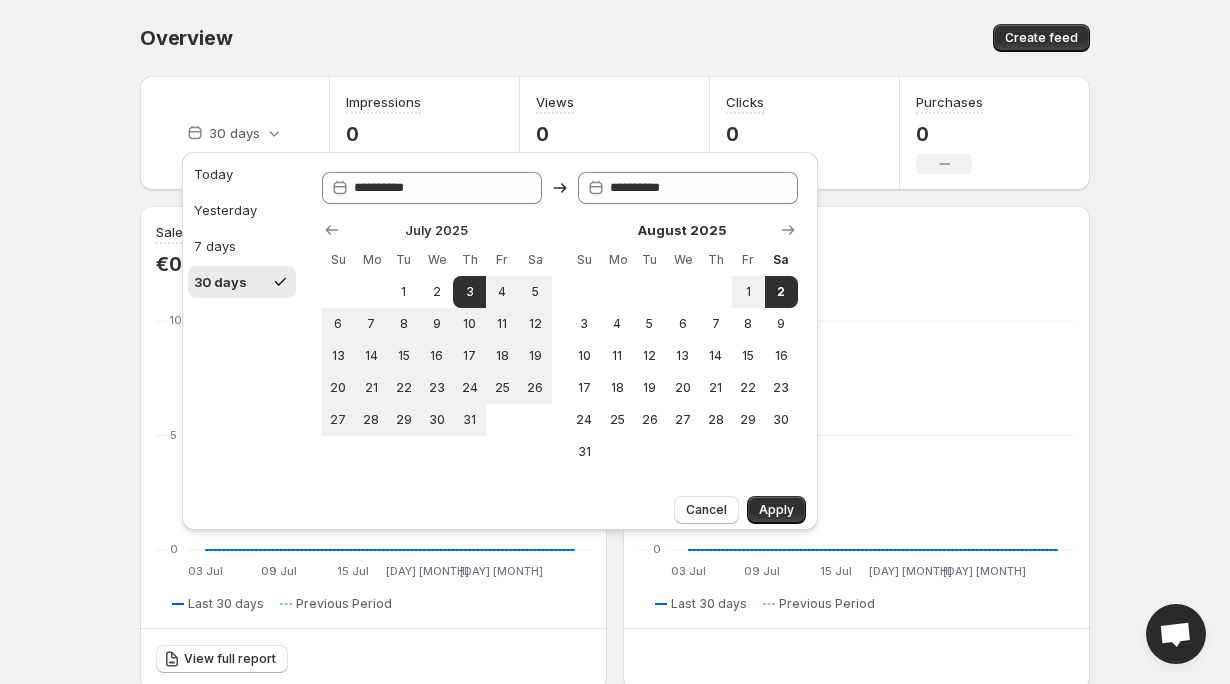 click on "Overview. This page is ready Overview Create feed" at bounding box center [615, 38] 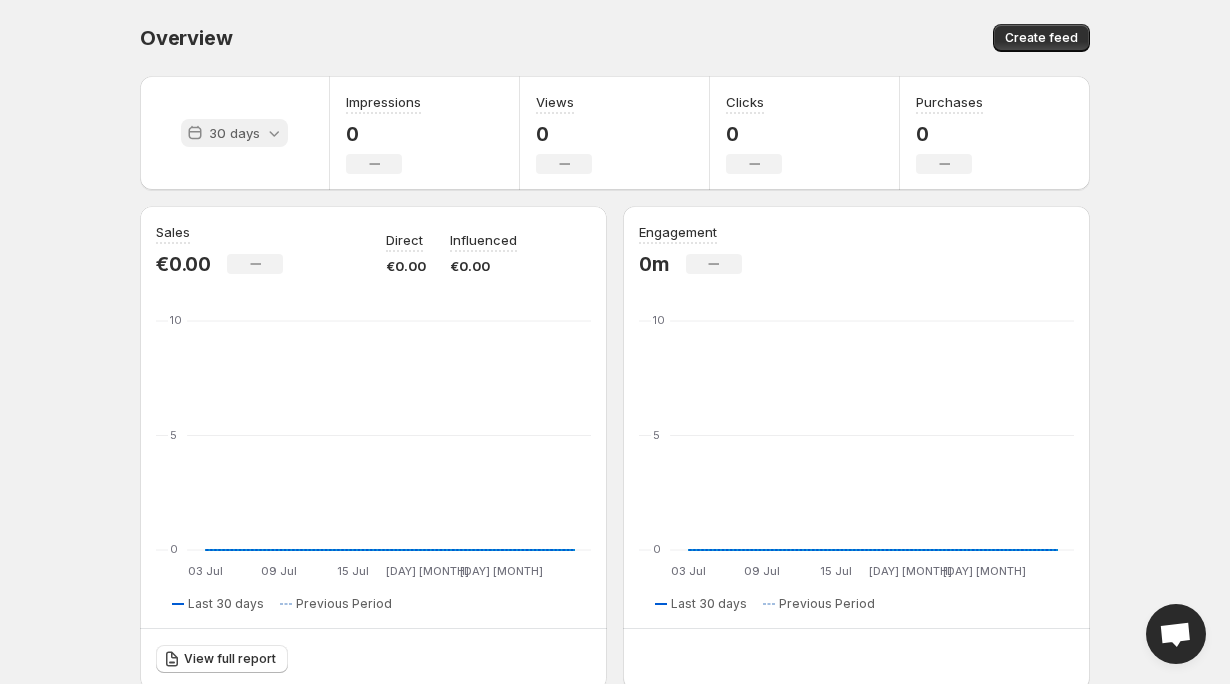 click on "30 days" at bounding box center (234, 133) 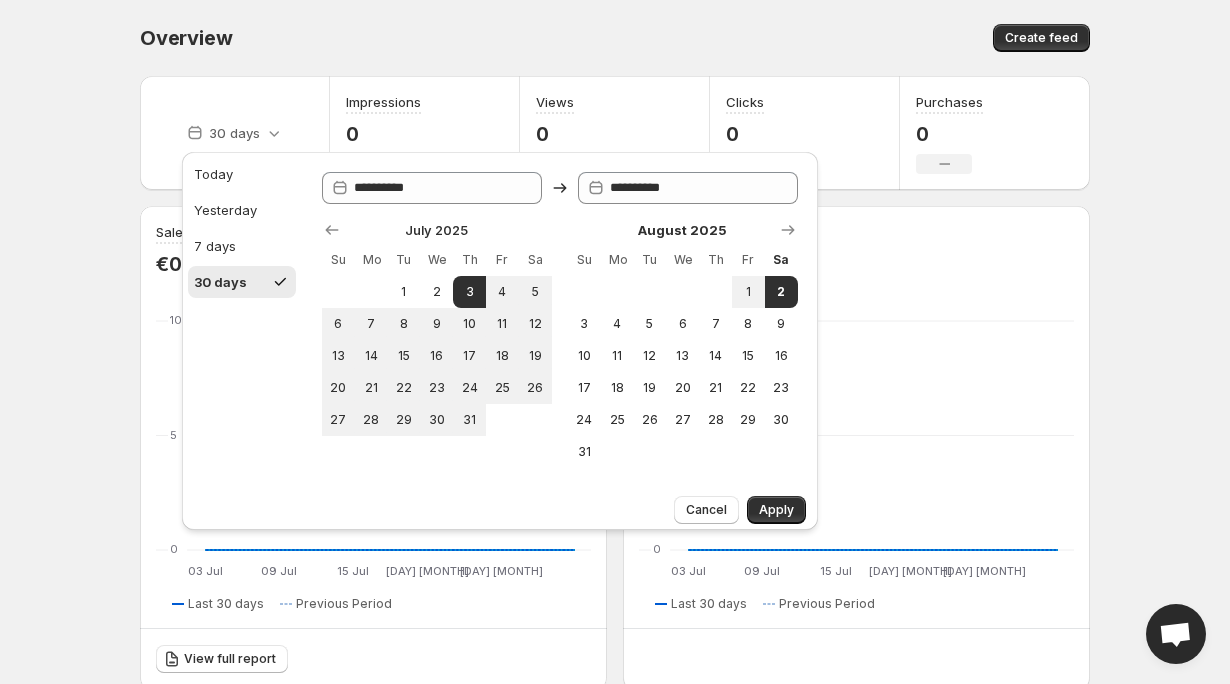 click on "30 days" at bounding box center [235, 133] 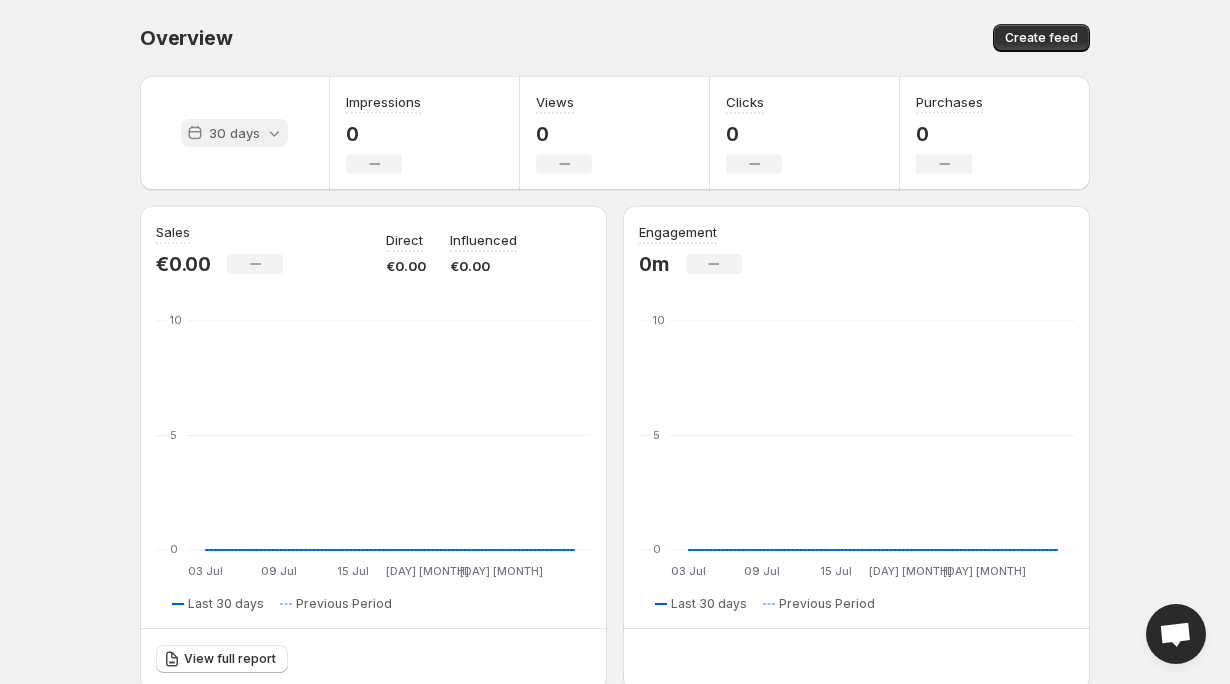 click on "30 days" at bounding box center (234, 133) 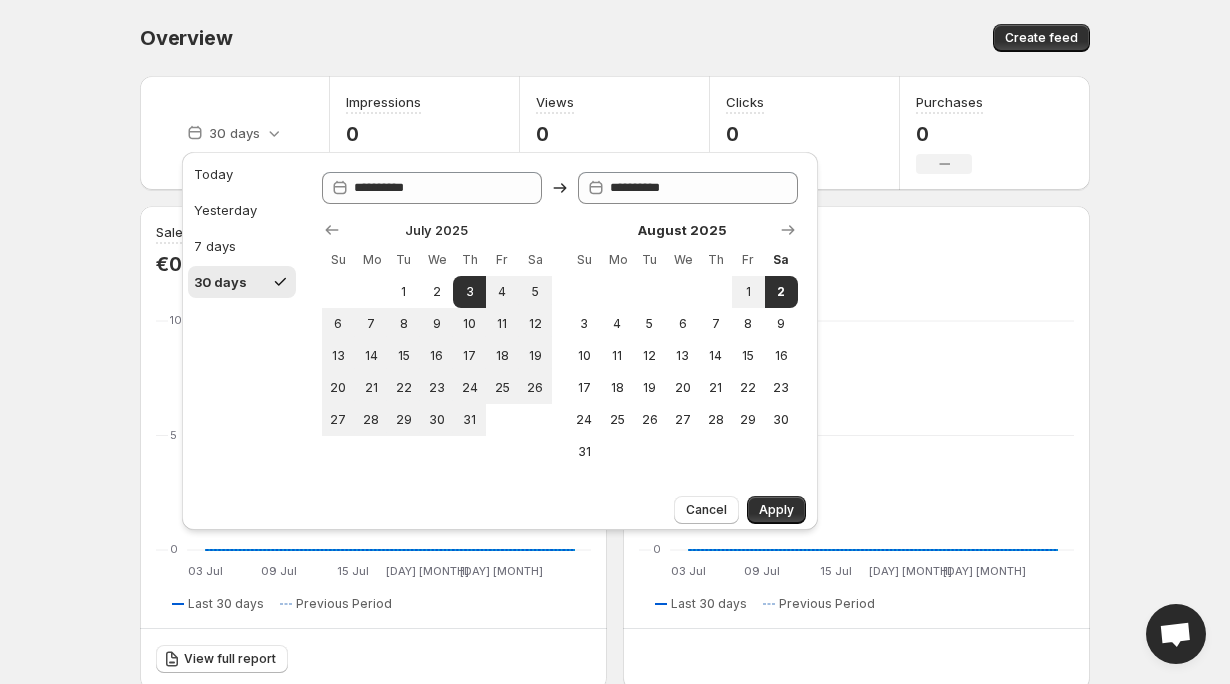 click on "30 days" at bounding box center (235, 133) 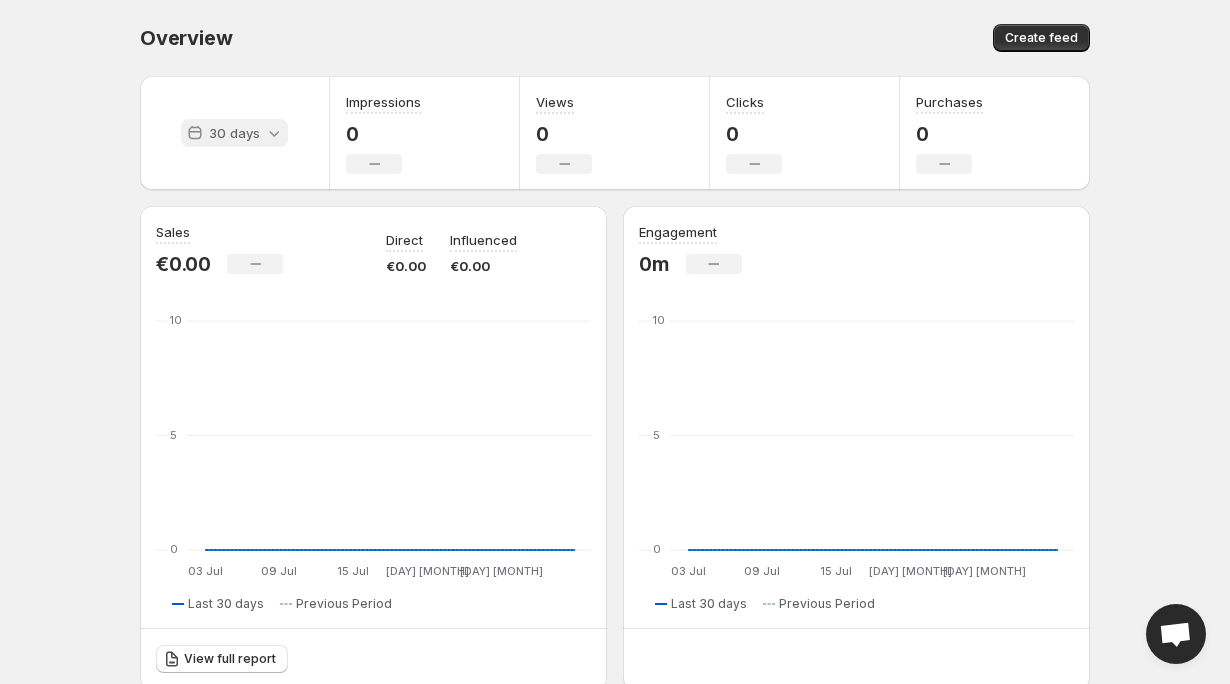 click on "30 days" at bounding box center (234, 133) 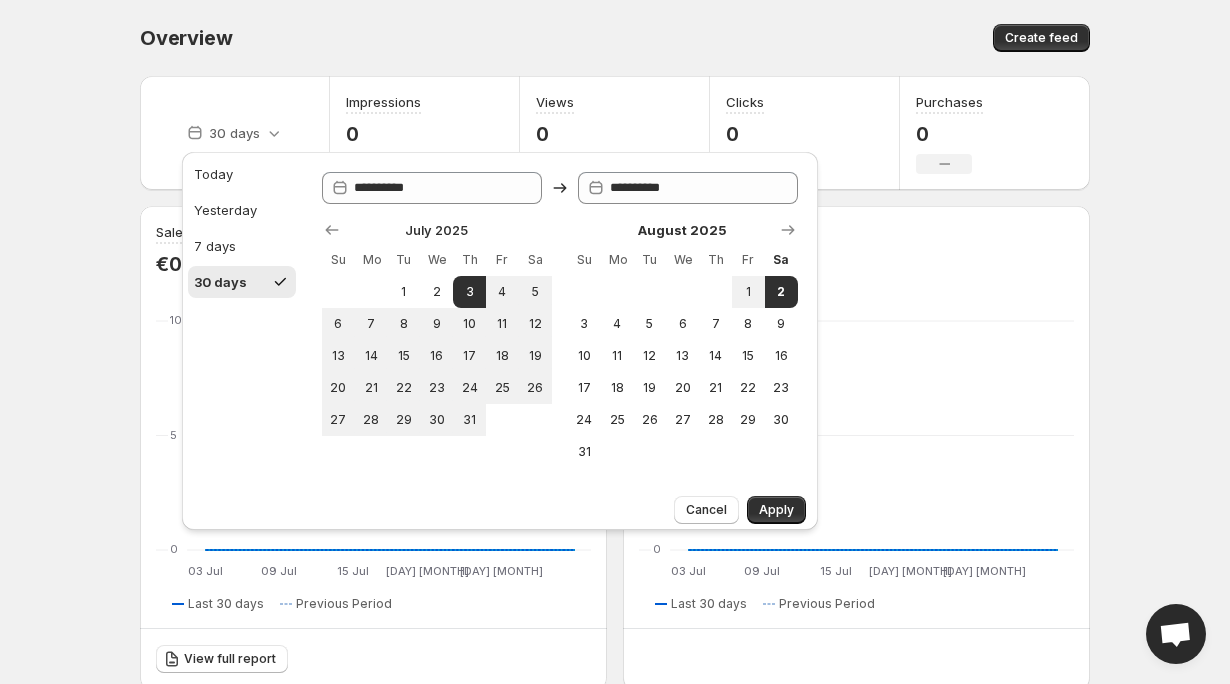 click on "30 days" at bounding box center [235, 133] 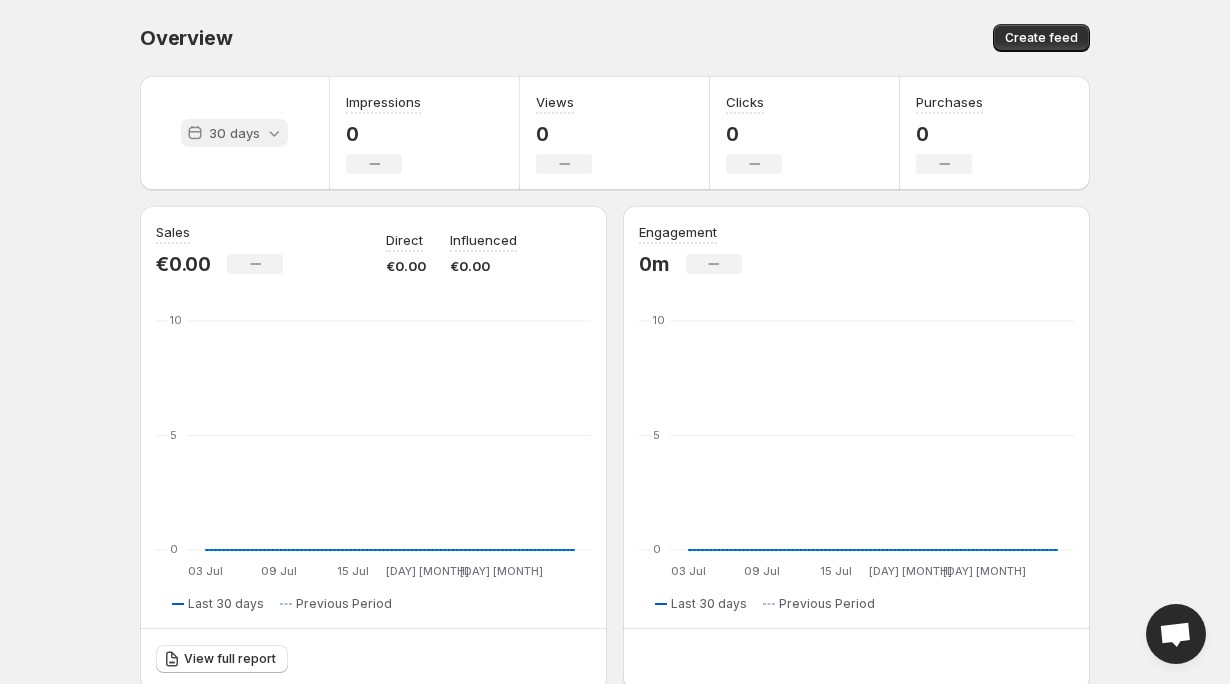 click on "30 days" at bounding box center [234, 133] 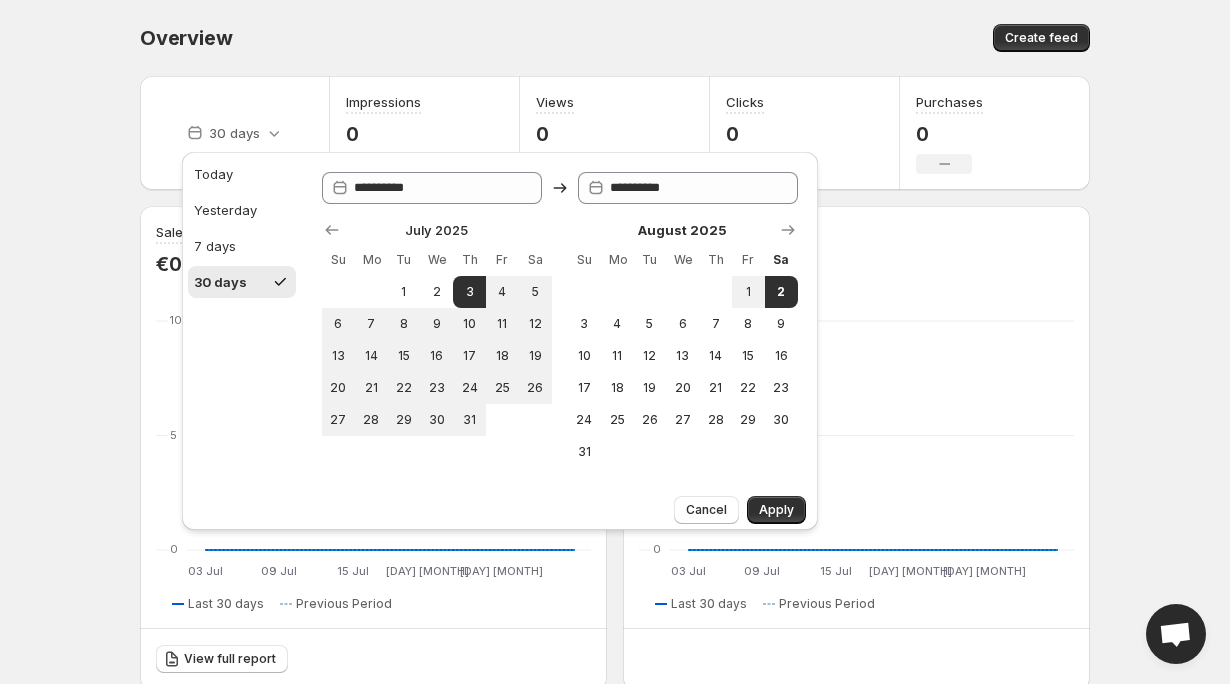 click on "30 days" at bounding box center (235, 133) 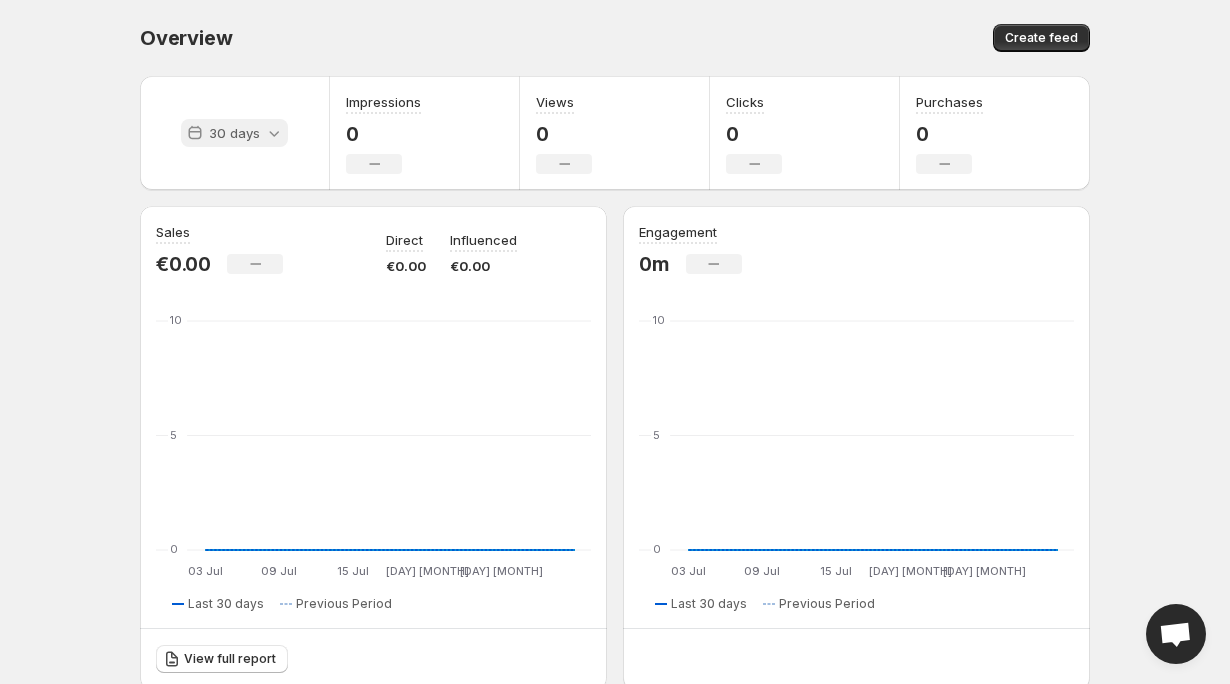 click on "30 days" at bounding box center (234, 133) 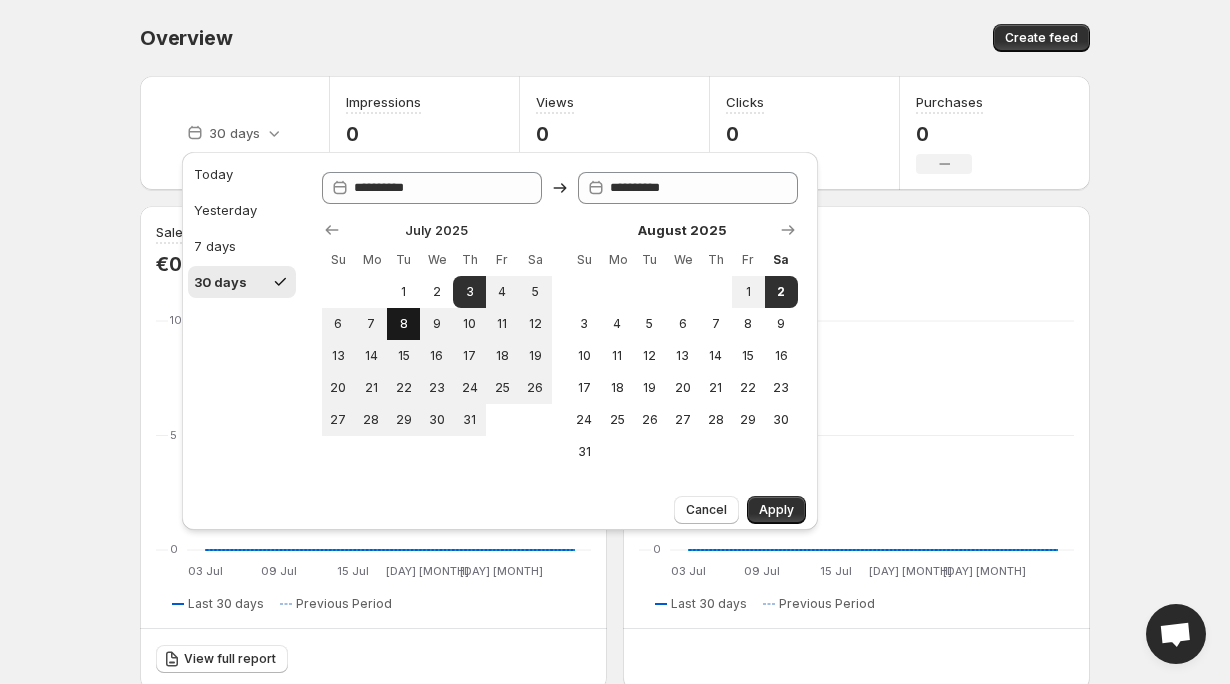 click on "8" at bounding box center (403, 324) 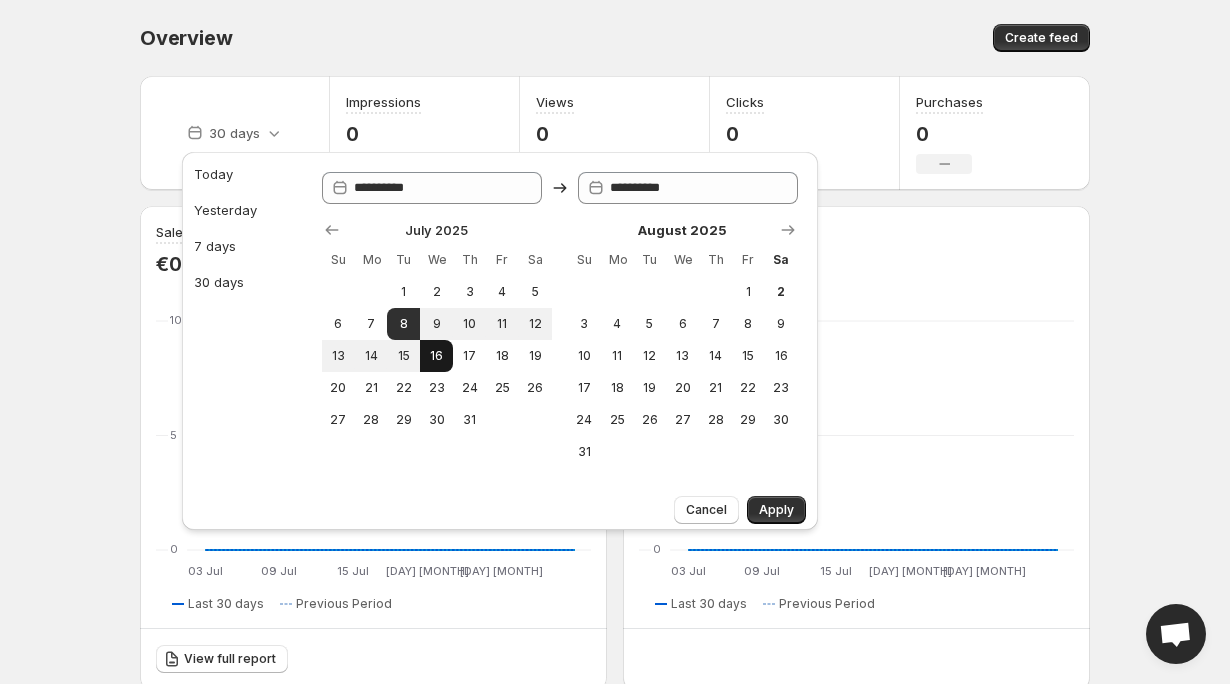 click on "16" at bounding box center (436, 356) 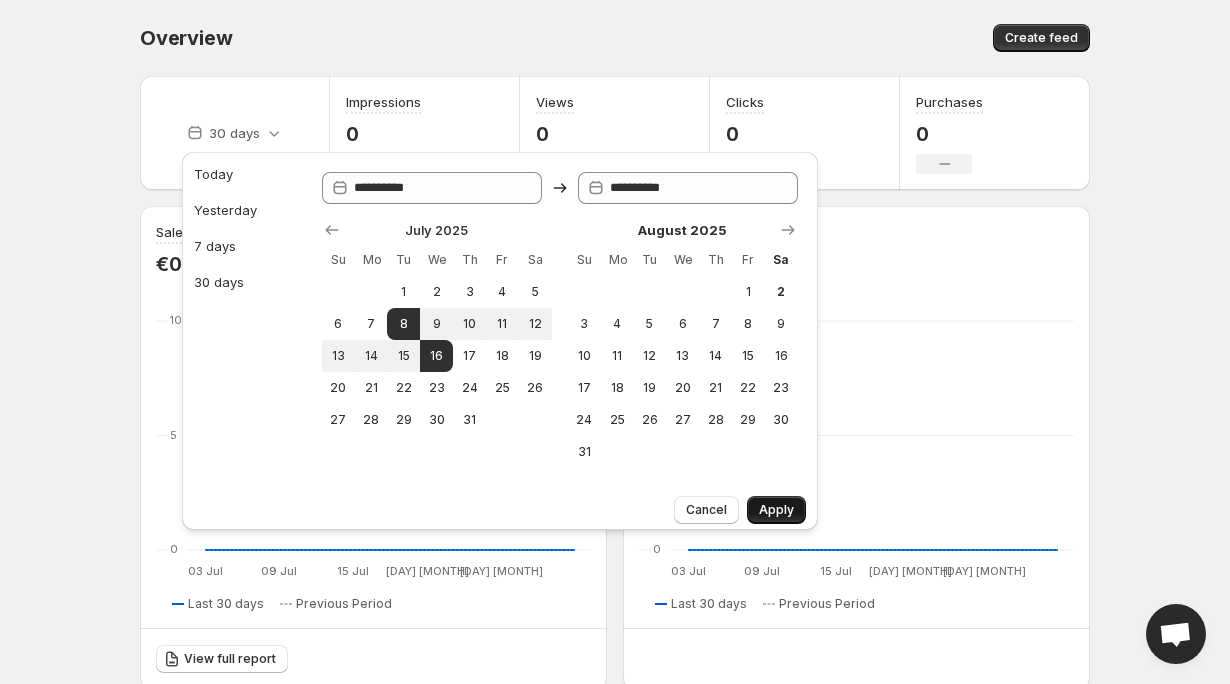 click on "Apply" at bounding box center (776, 510) 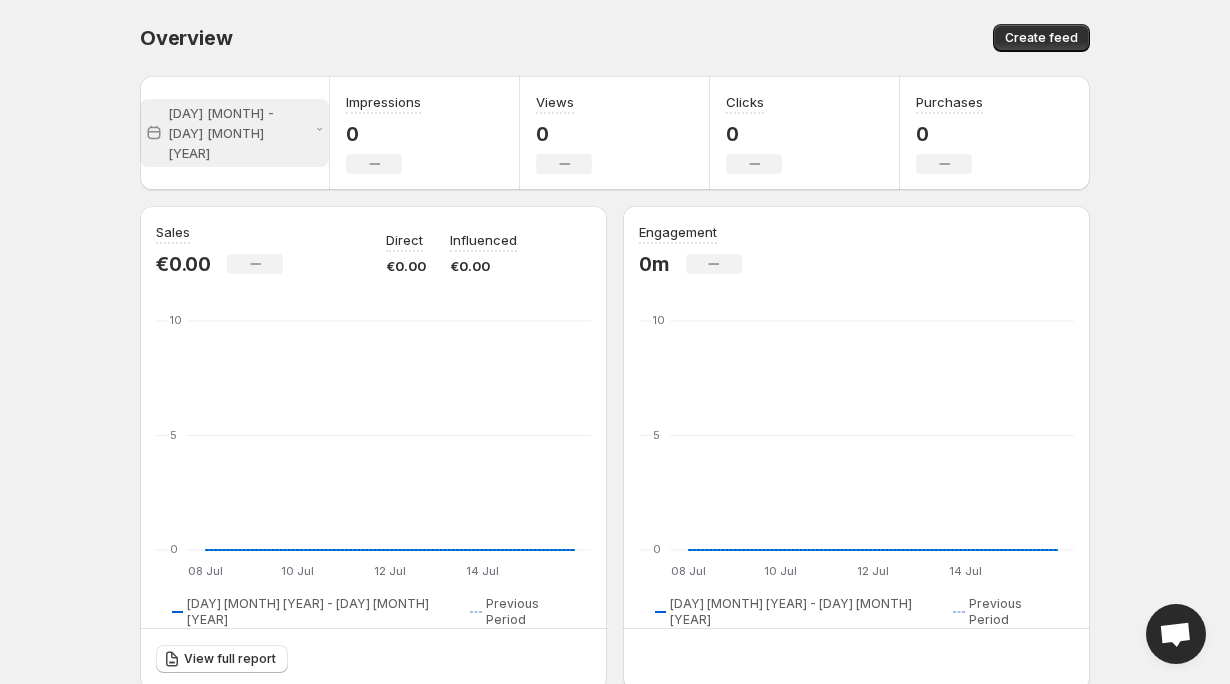 click on "[DAY] [MONTH] - [DAY] [MONTH] [YEAR]" at bounding box center [239, 133] 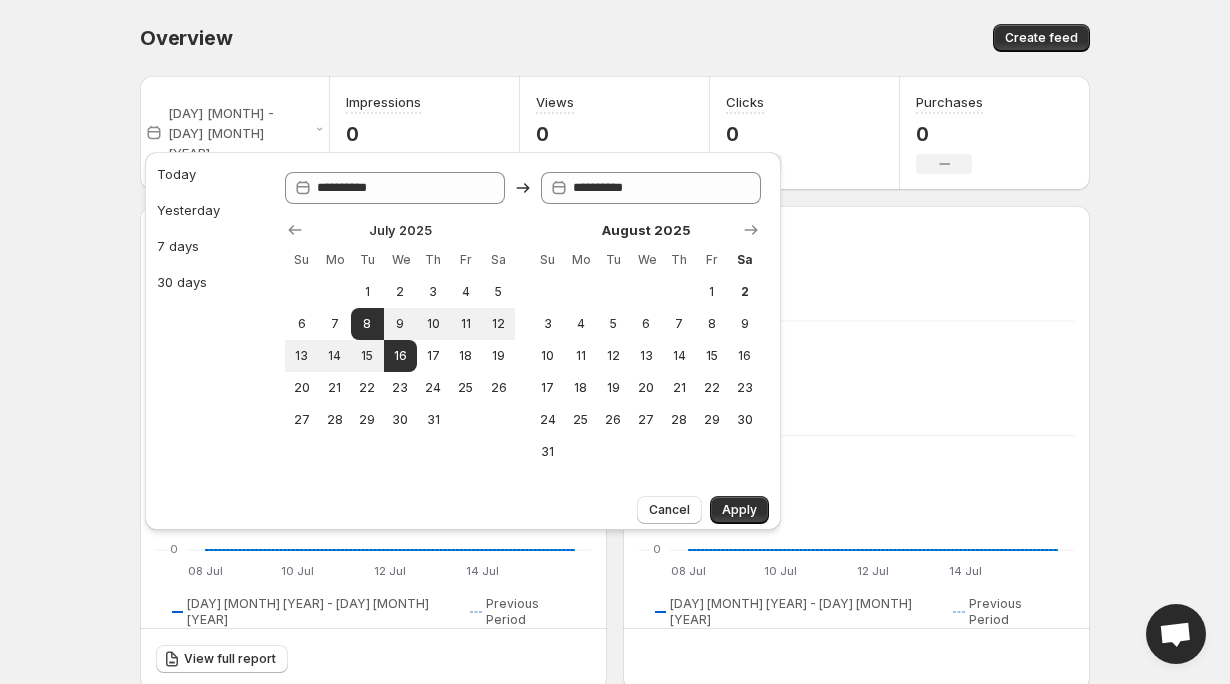 click on "Overview" at bounding box center (372, 38) 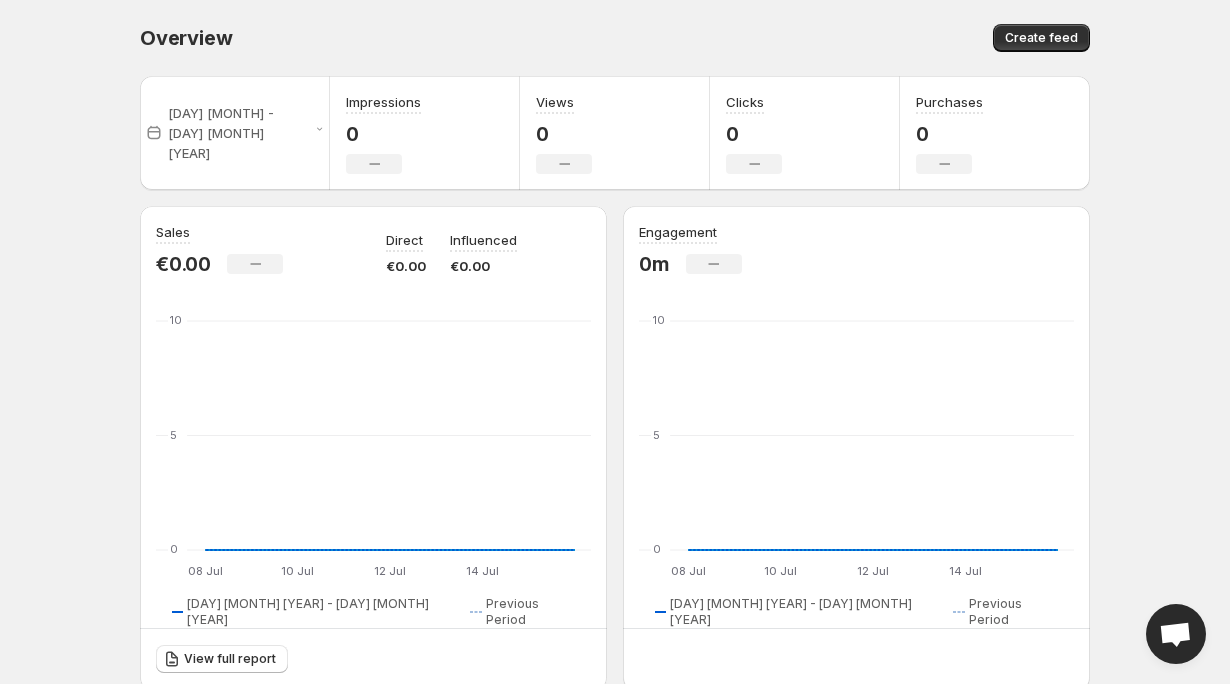 click on "[DAY] [MONTH] - [DAY] [MONTH] [YEAR]" at bounding box center [235, 133] 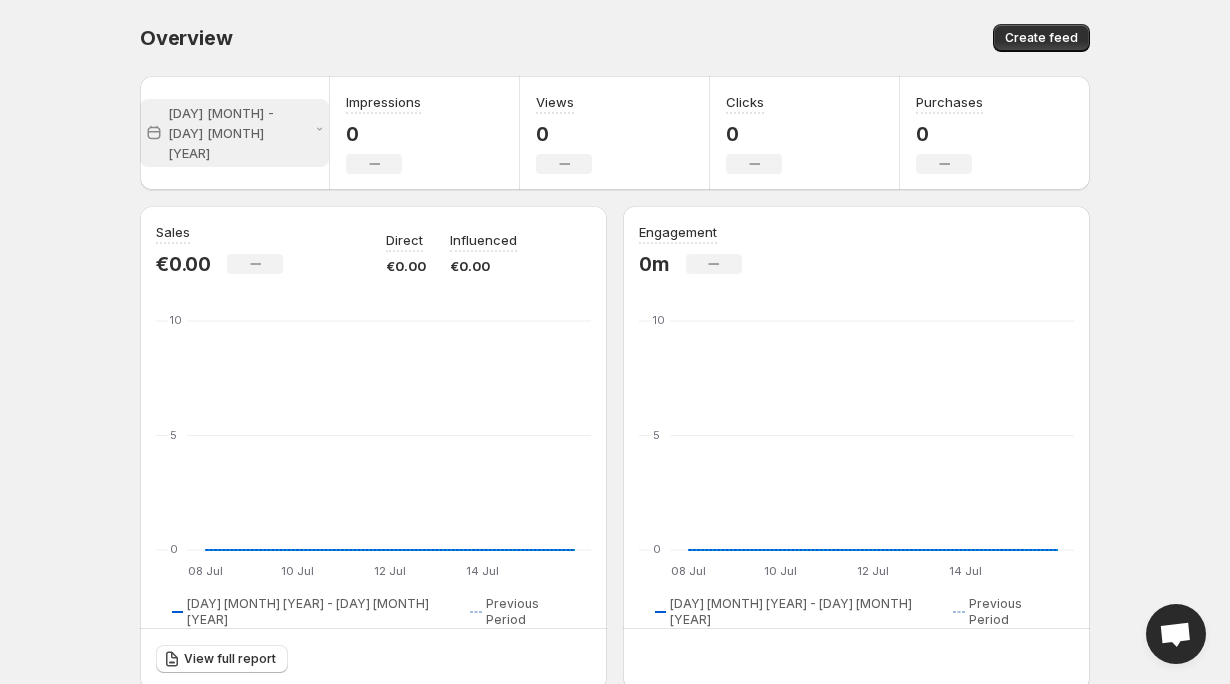 click on "[DAY] [MONTH] - [DAY] [MONTH] [YEAR]" at bounding box center [239, 133] 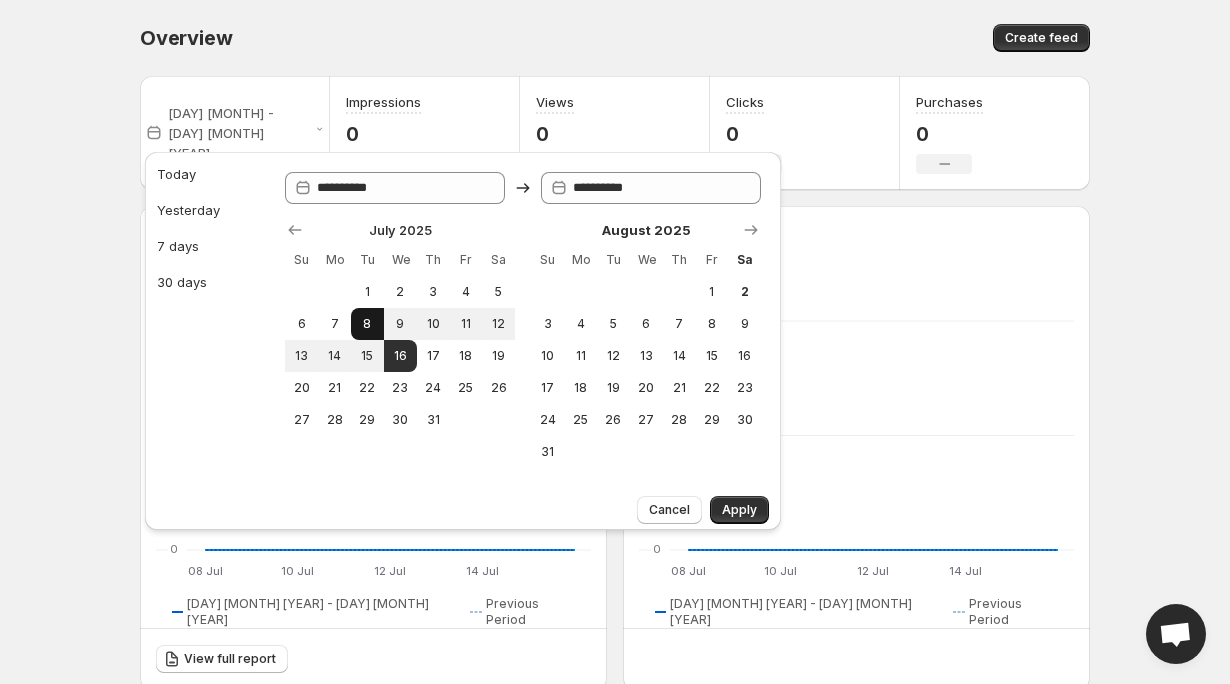 click on "8" at bounding box center (367, 324) 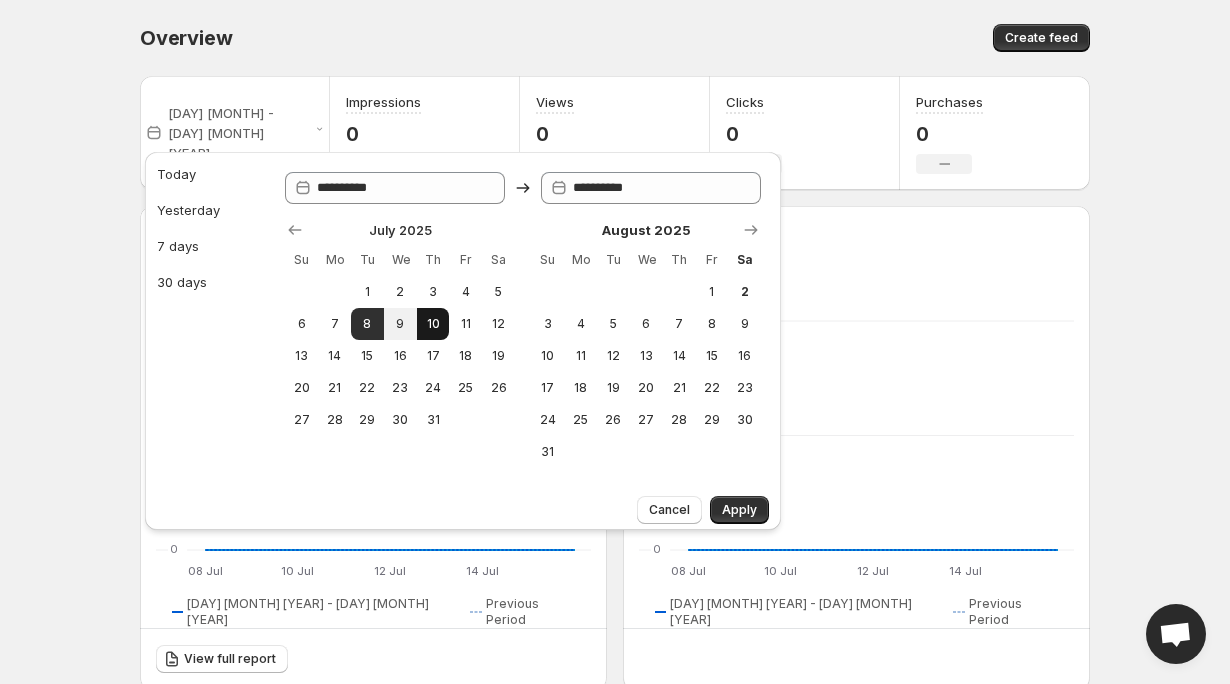 click on "10" at bounding box center (433, 324) 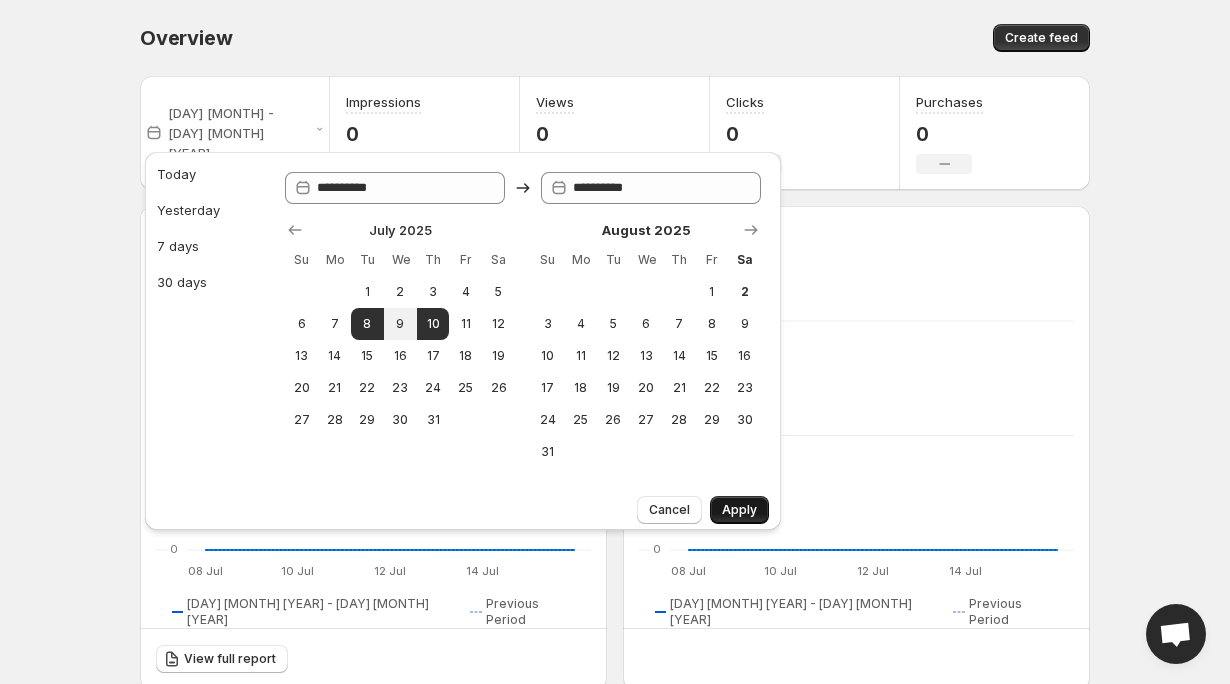 click on "Apply" at bounding box center (739, 510) 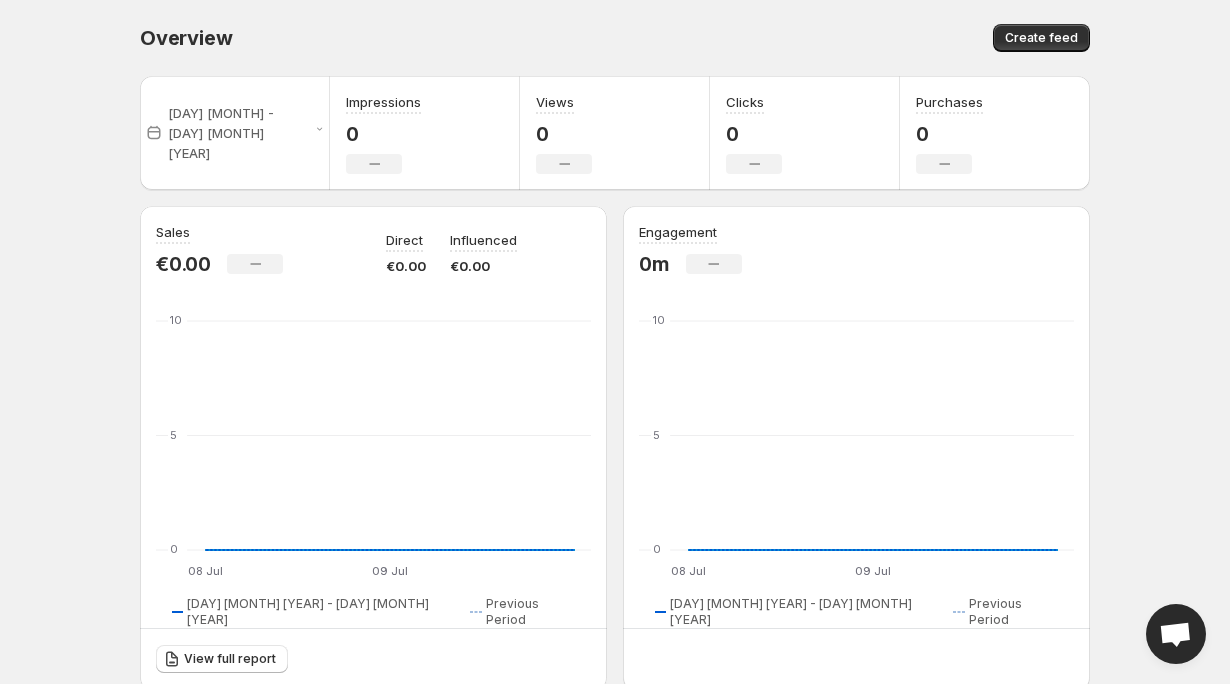 click on "Overview. This page is ready Overview Create feed" at bounding box center (615, 38) 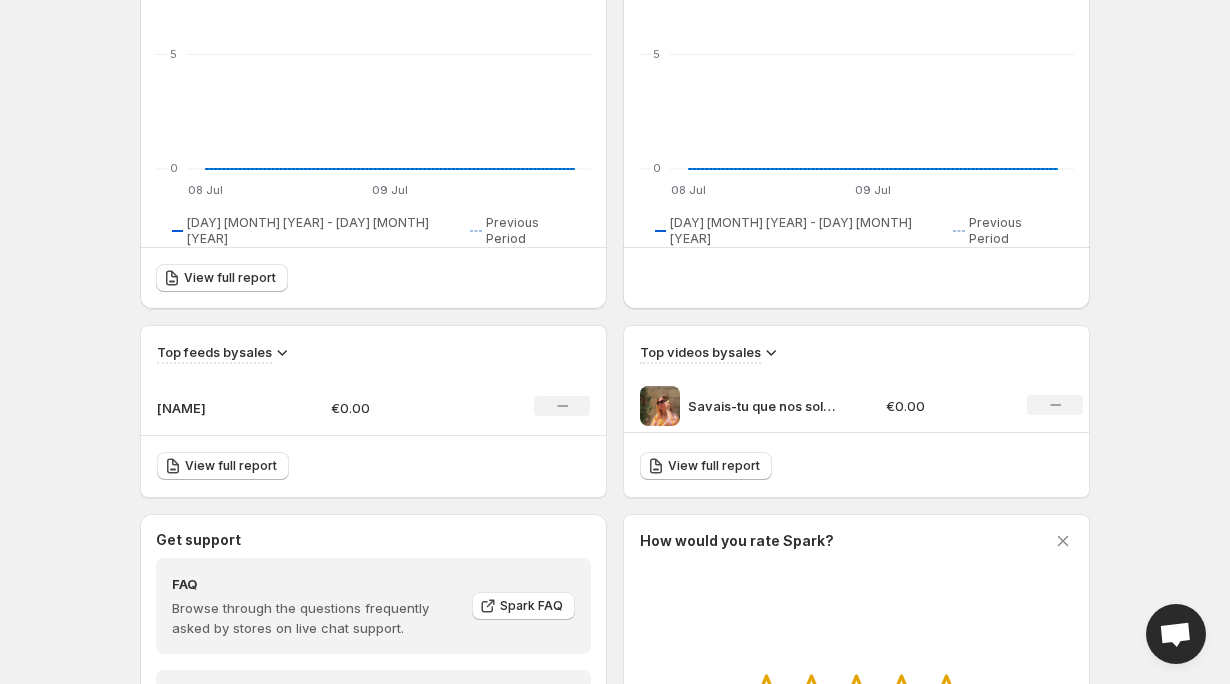 scroll, scrollTop: 0, scrollLeft: 0, axis: both 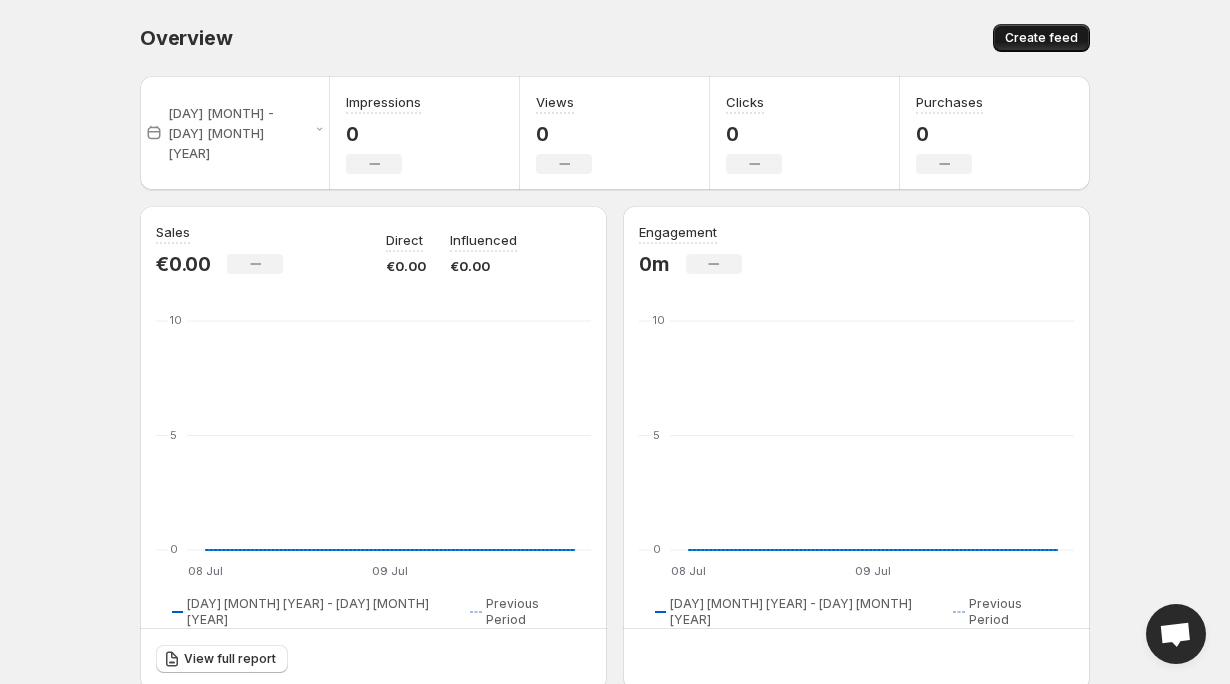 click on "Create feed" at bounding box center [1041, 38] 